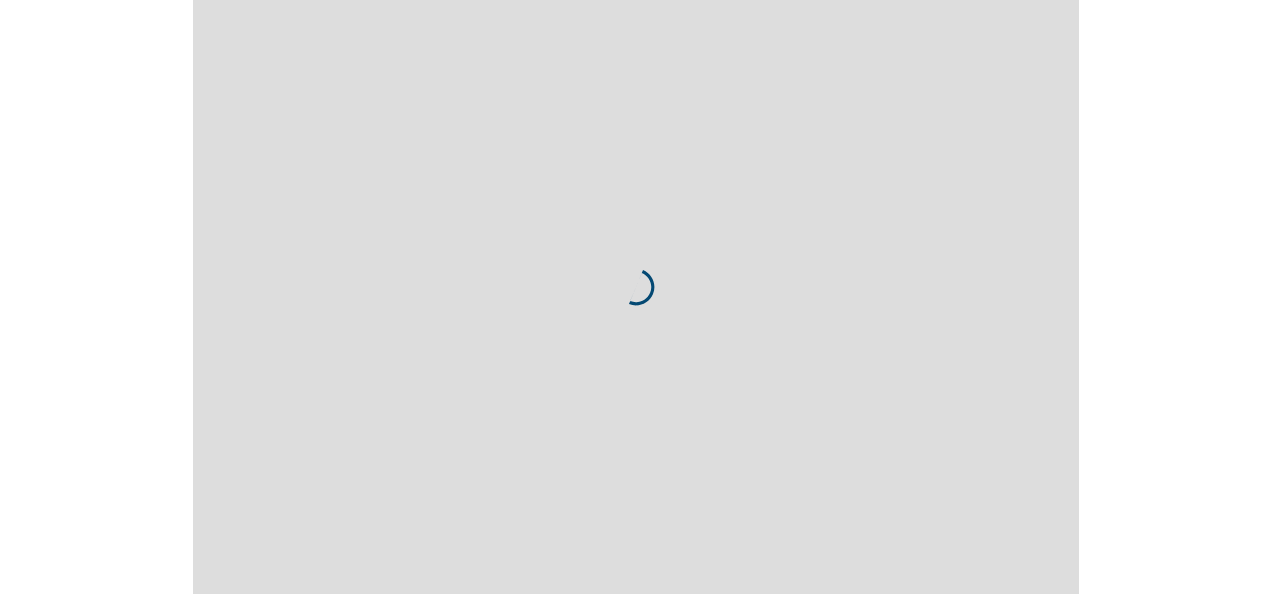 scroll, scrollTop: 0, scrollLeft: 0, axis: both 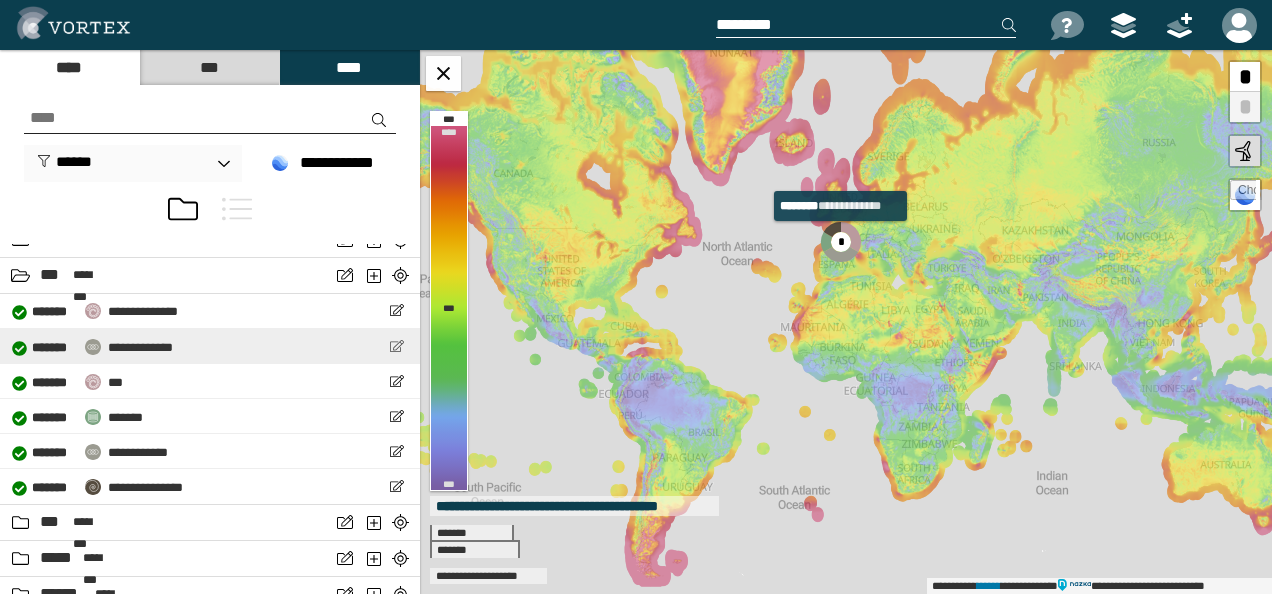 click at bounding box center [396, 346] 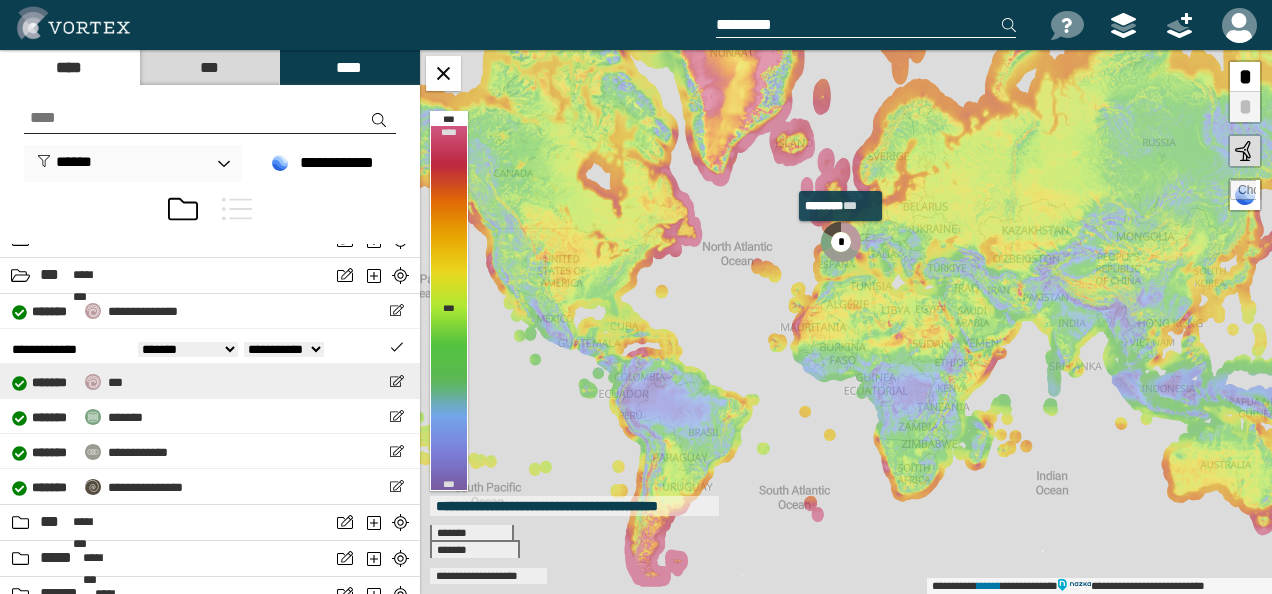 scroll, scrollTop: 281, scrollLeft: 0, axis: vertical 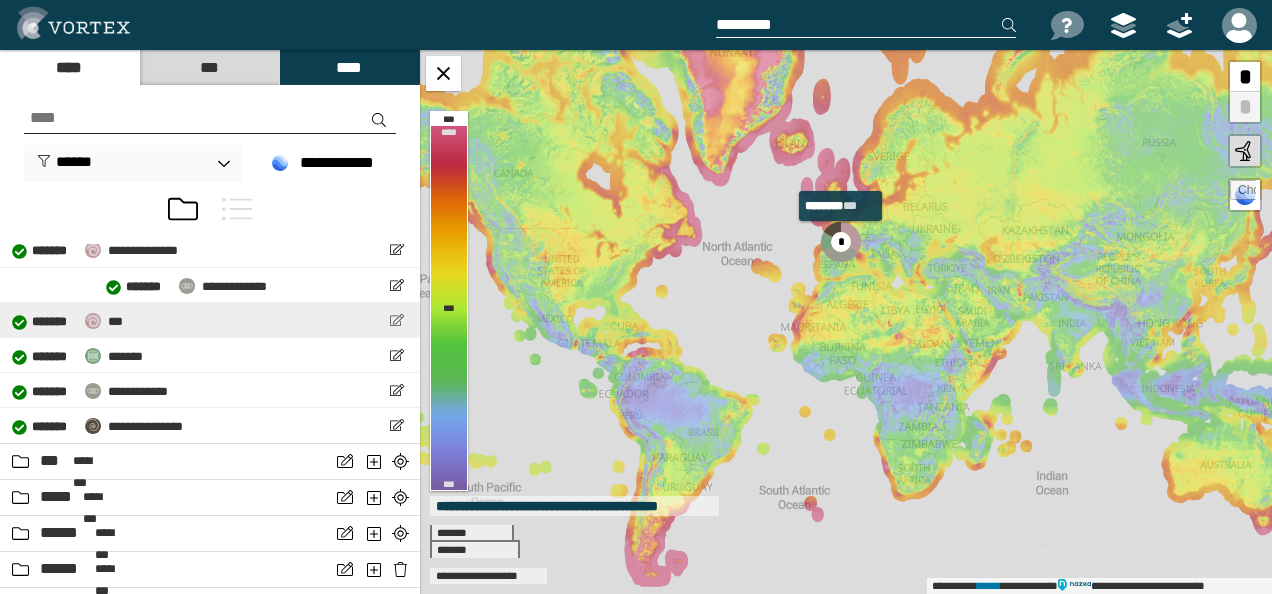click at bounding box center (396, 320) 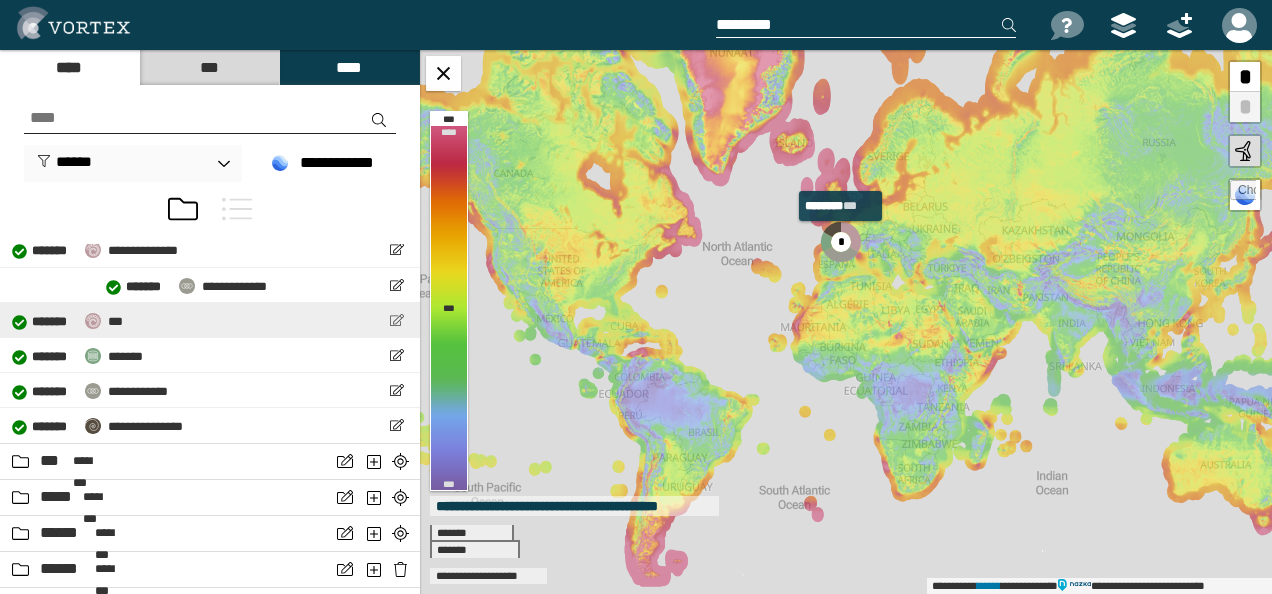 scroll, scrollTop: 0, scrollLeft: 0, axis: both 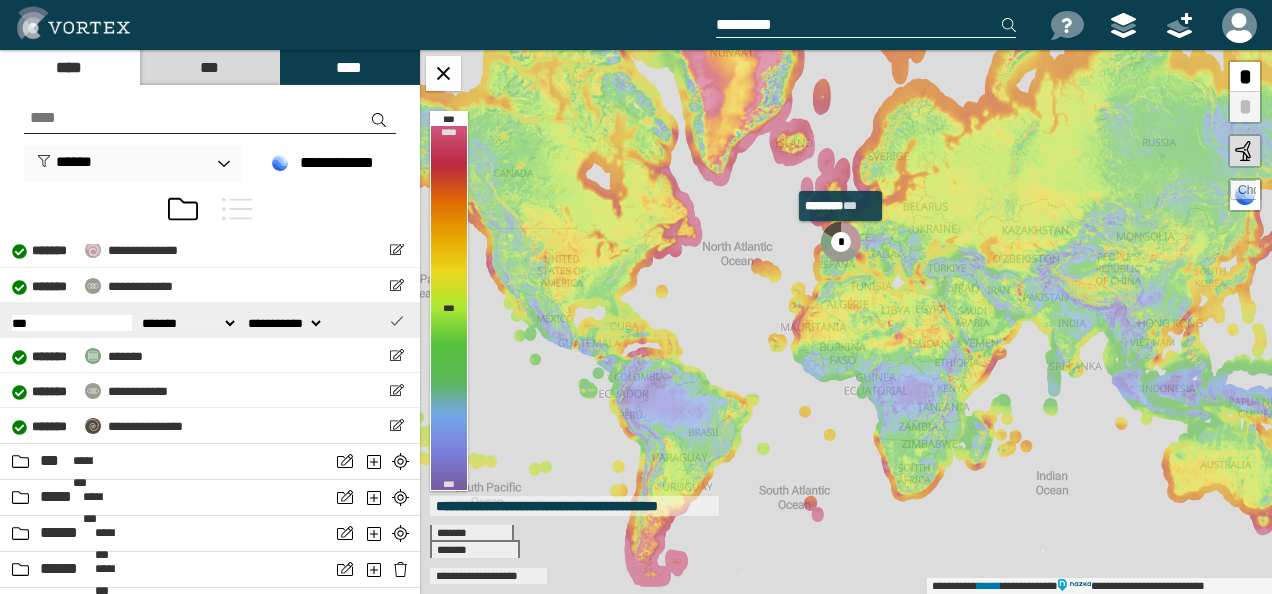 click at bounding box center [396, 320] 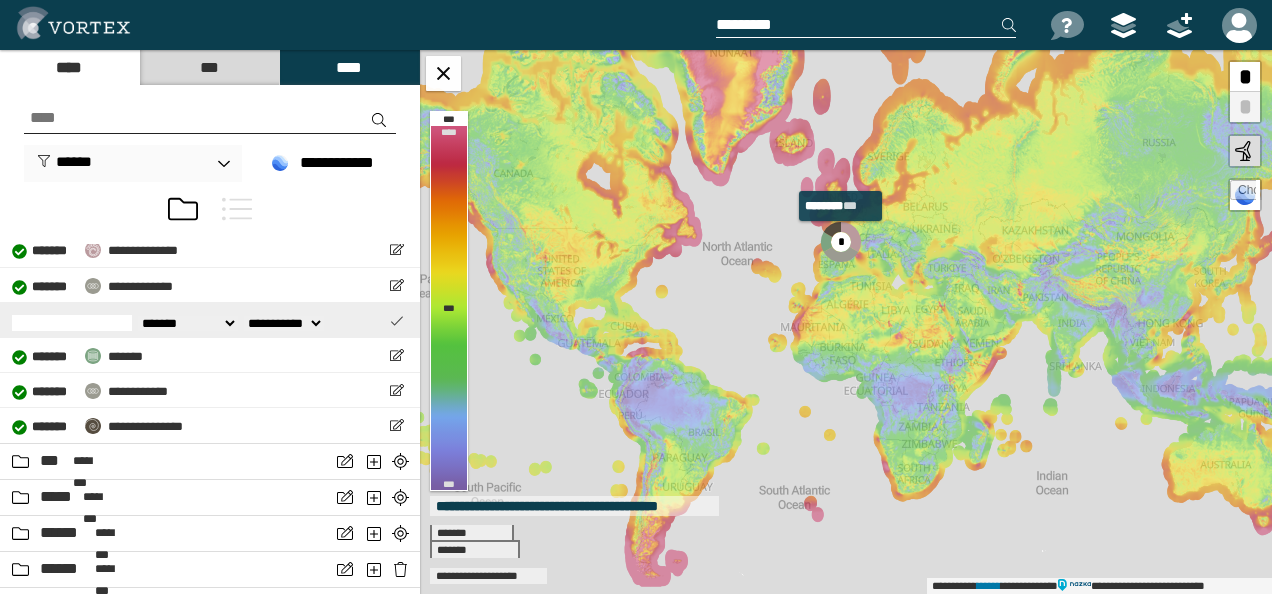 scroll, scrollTop: 0, scrollLeft: 0, axis: both 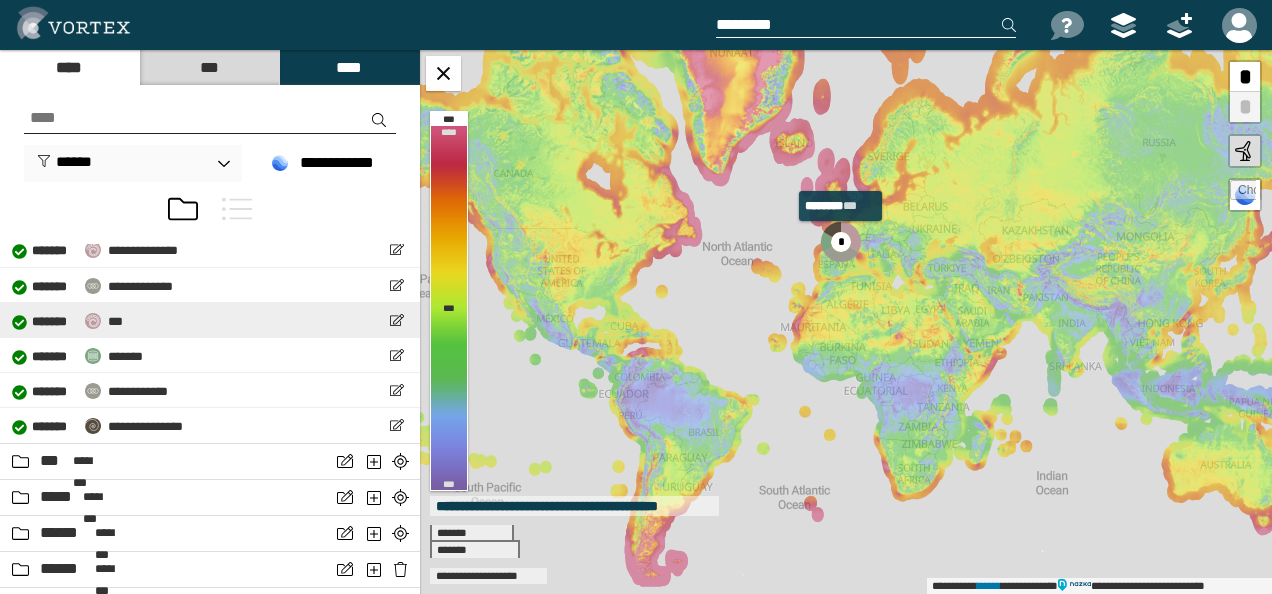 click at bounding box center [93, 321] 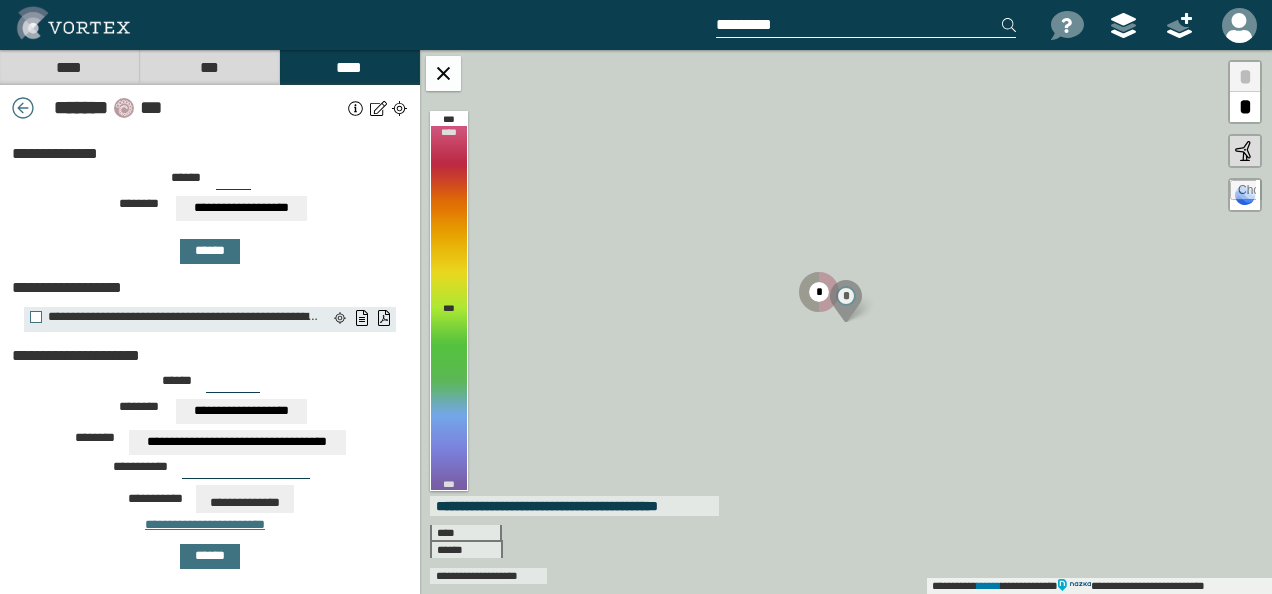 scroll, scrollTop: 162, scrollLeft: 0, axis: vertical 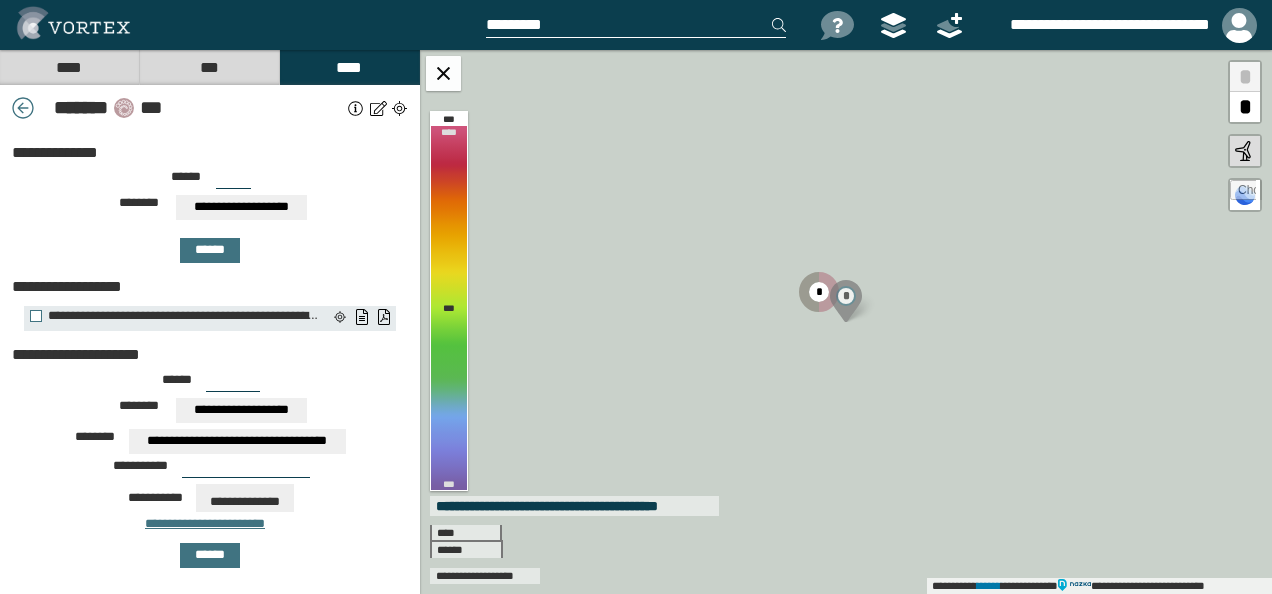 click at bounding box center (846, 321) 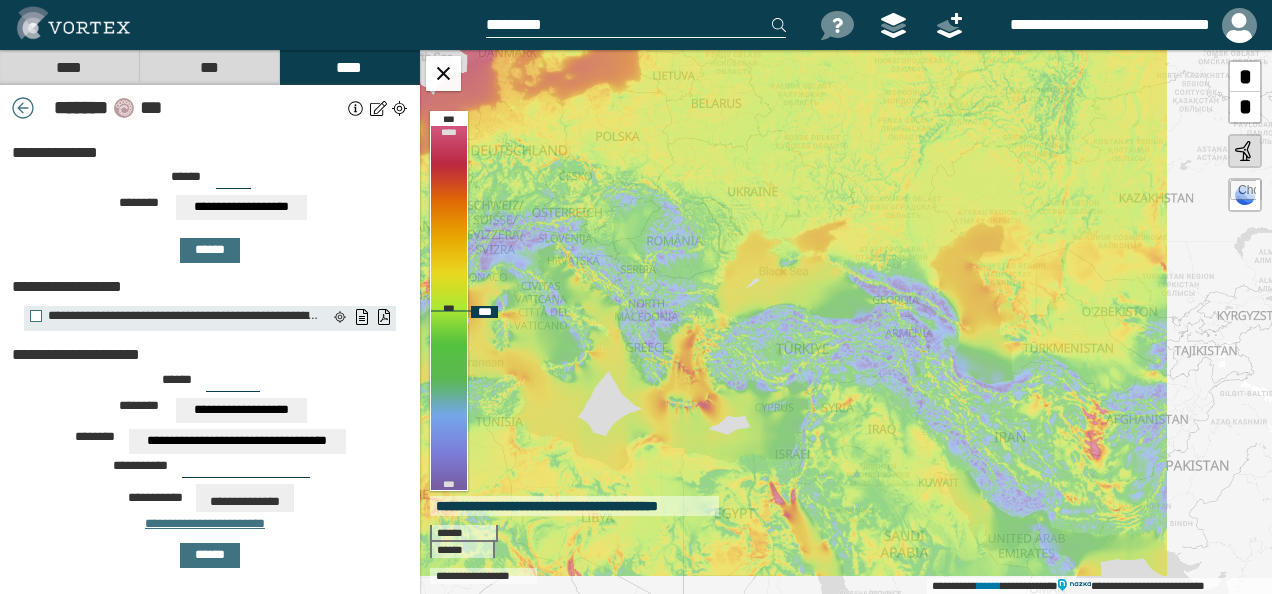 drag, startPoint x: 1102, startPoint y: 333, endPoint x: 551, endPoint y: 294, distance: 552.3785 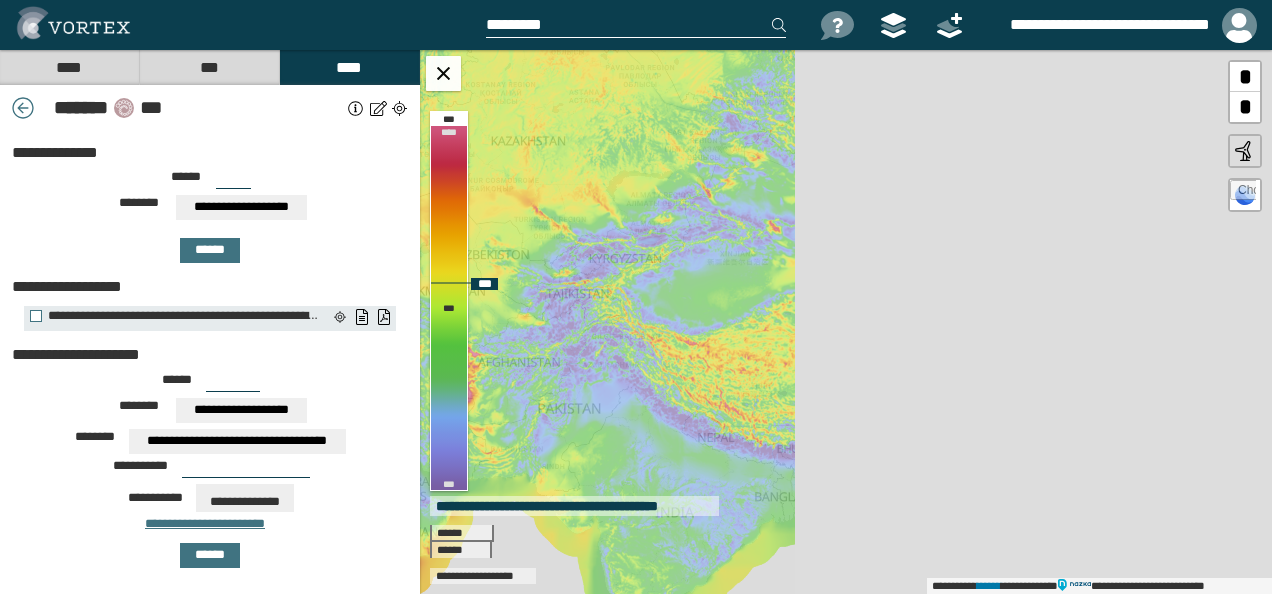drag, startPoint x: 1049, startPoint y: 346, endPoint x: 316, endPoint y: 286, distance: 735.45154 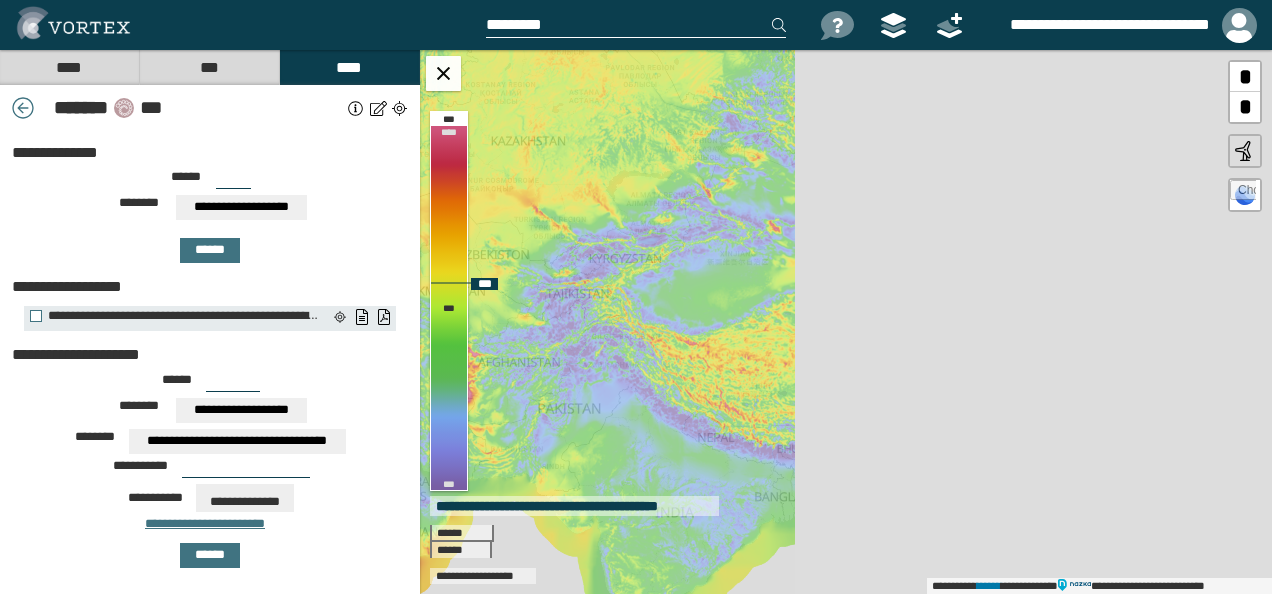 click on "[FIRST] [LAST] [ADDRESS] [CITY], [STATE] [ZIP]" at bounding box center (636, 322) 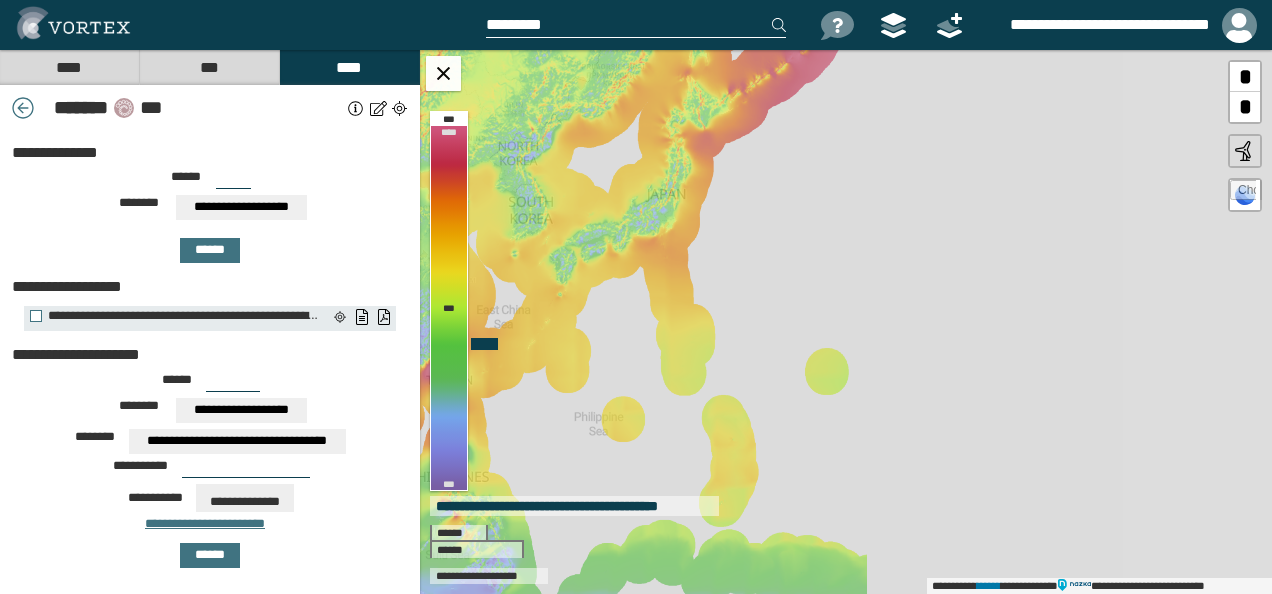 drag, startPoint x: 951, startPoint y: 375, endPoint x: 327, endPoint y: 254, distance: 635.6233 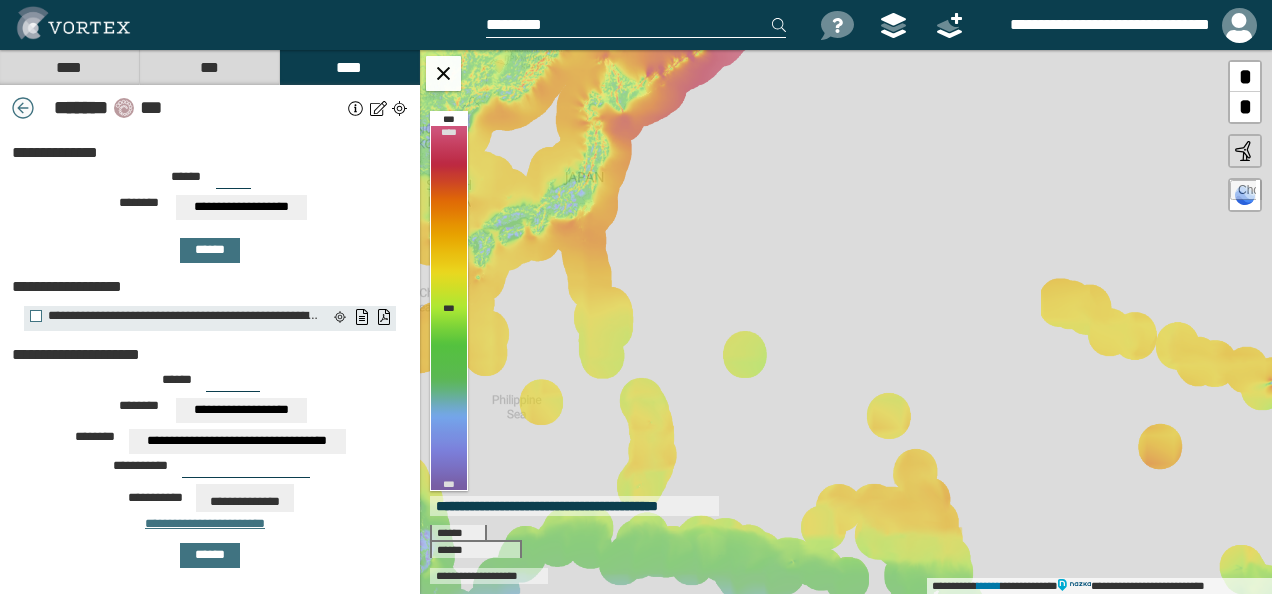 click at bounding box center [23, 108] 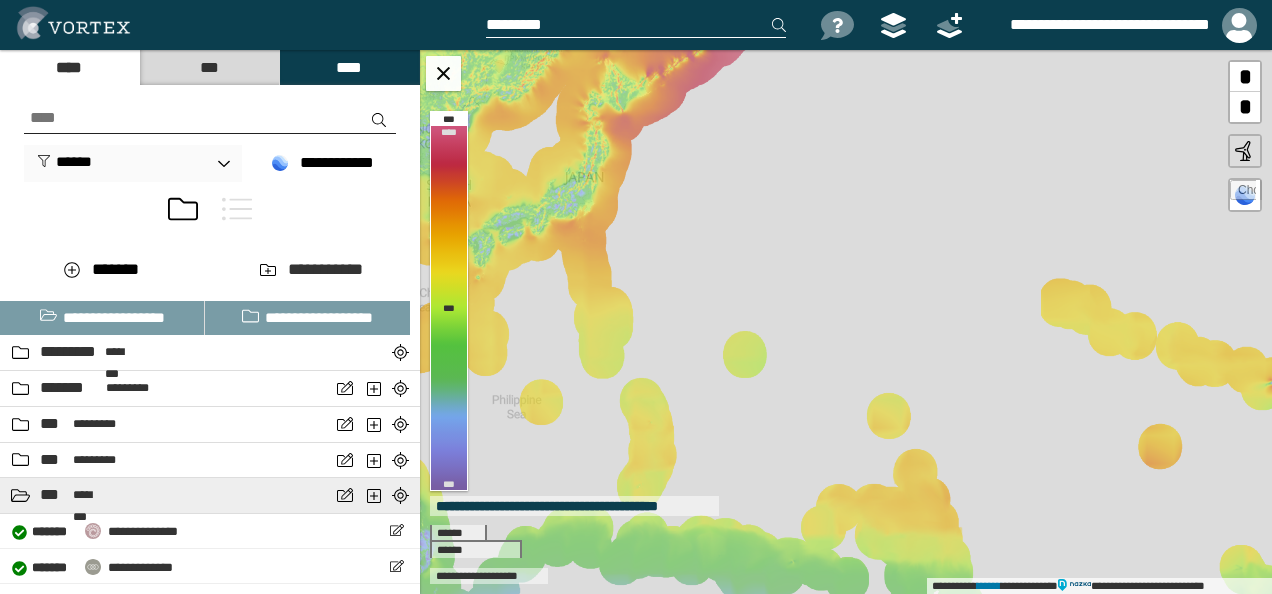 click at bounding box center [20, 495] 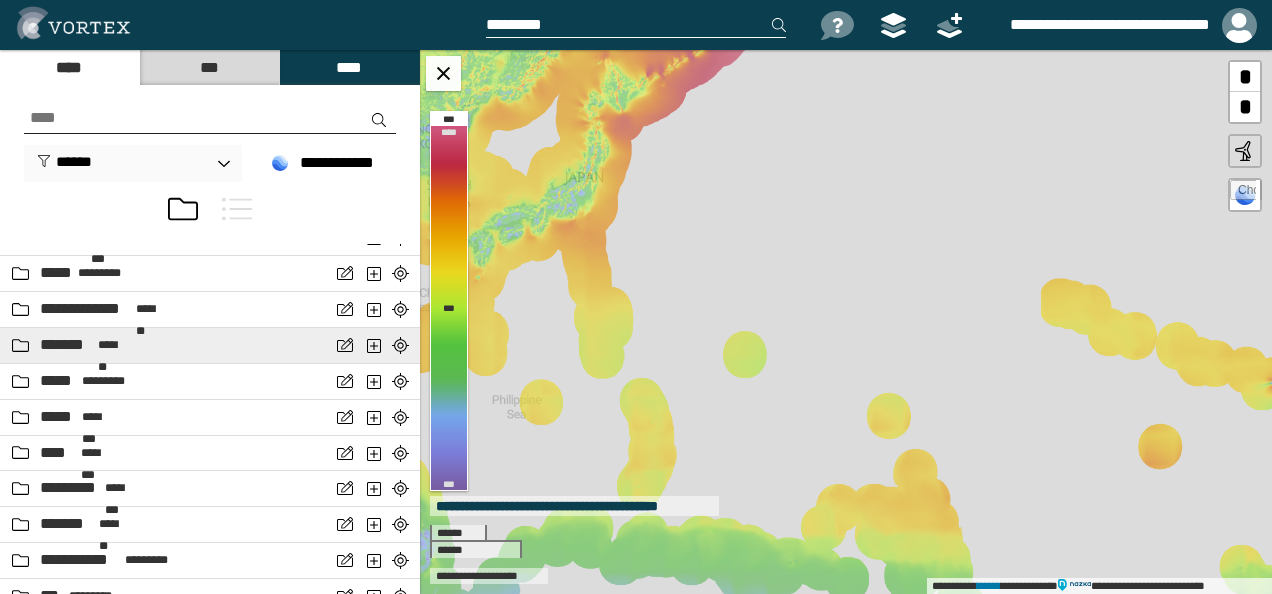 scroll, scrollTop: 1200, scrollLeft: 0, axis: vertical 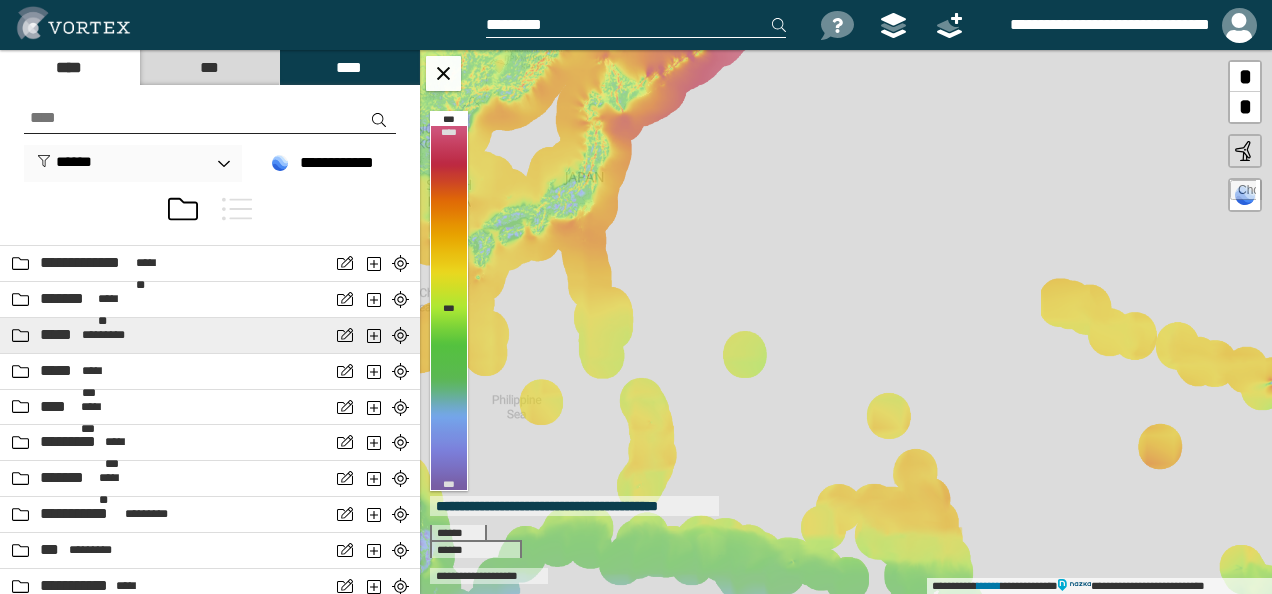 click on "*****" at bounding box center (58, 335) 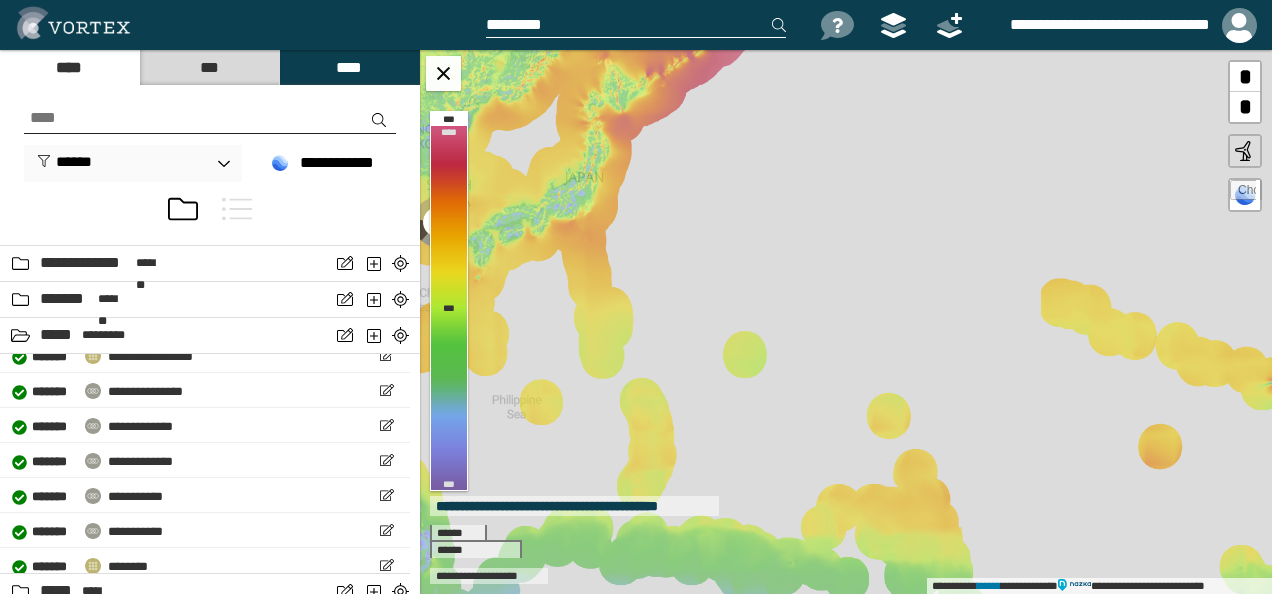 scroll, scrollTop: 236, scrollLeft: 0, axis: vertical 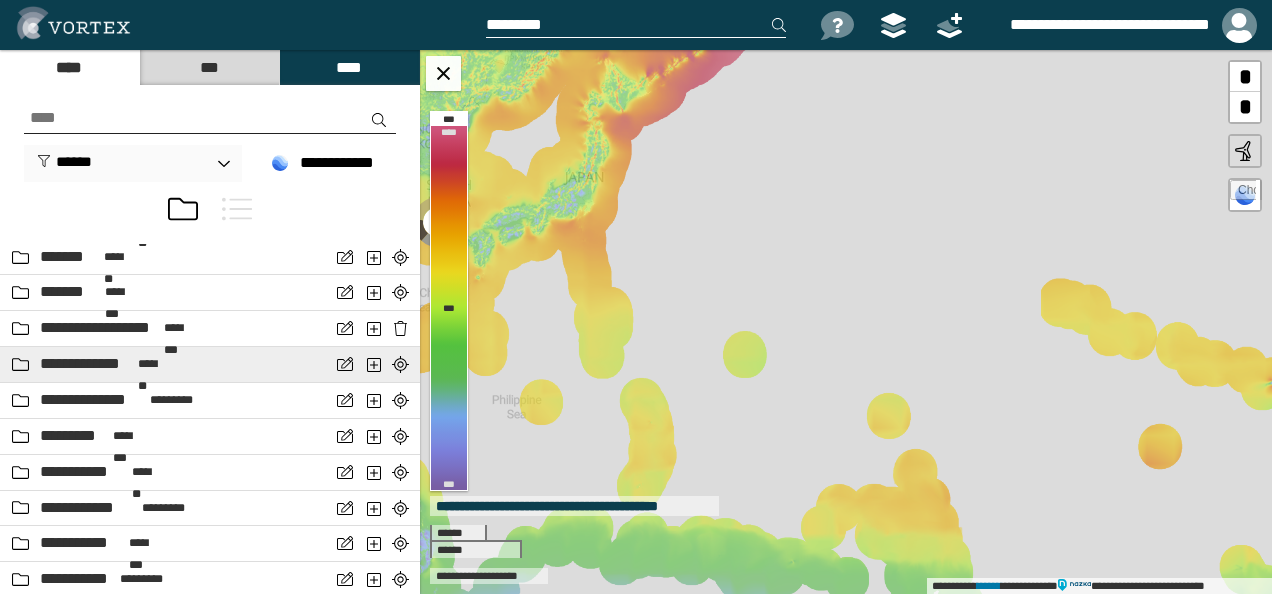 click on "**********" at bounding box center (86, 364) 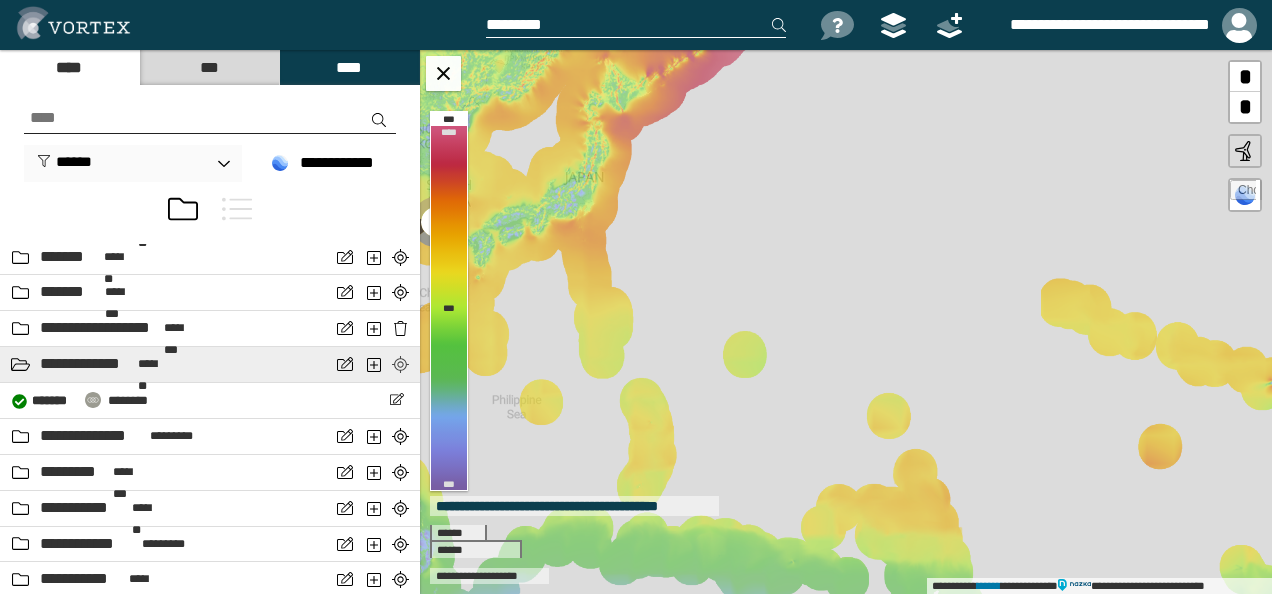 click at bounding box center (400, 364) 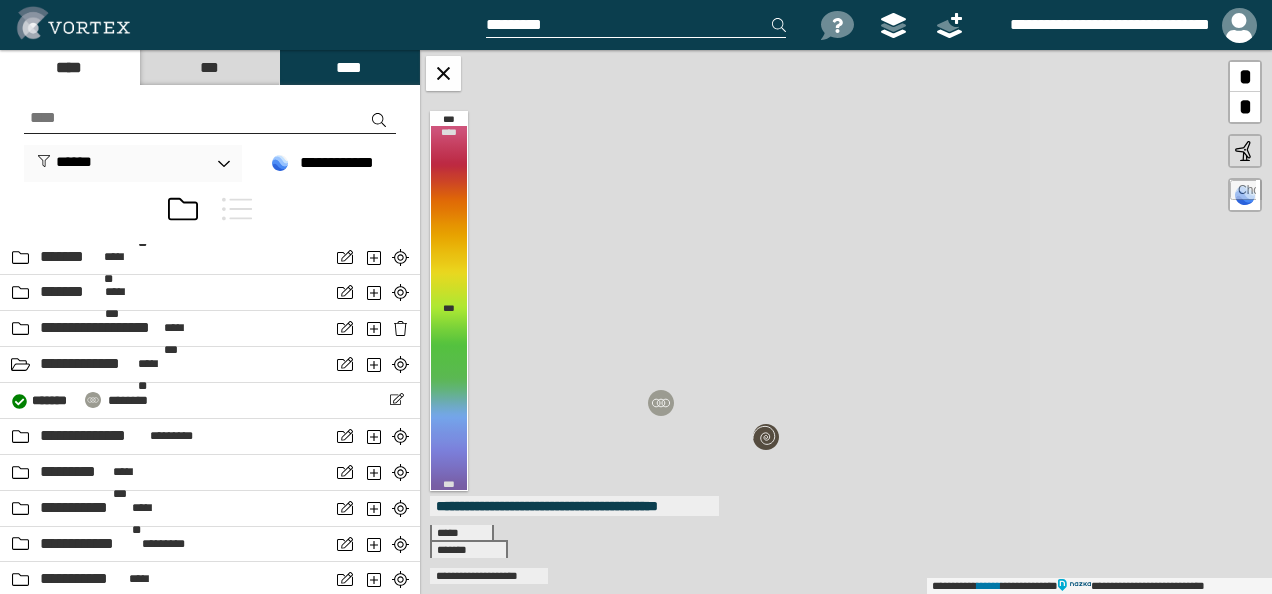 drag, startPoint x: 1142, startPoint y: 222, endPoint x: 864, endPoint y: 290, distance: 286.19574 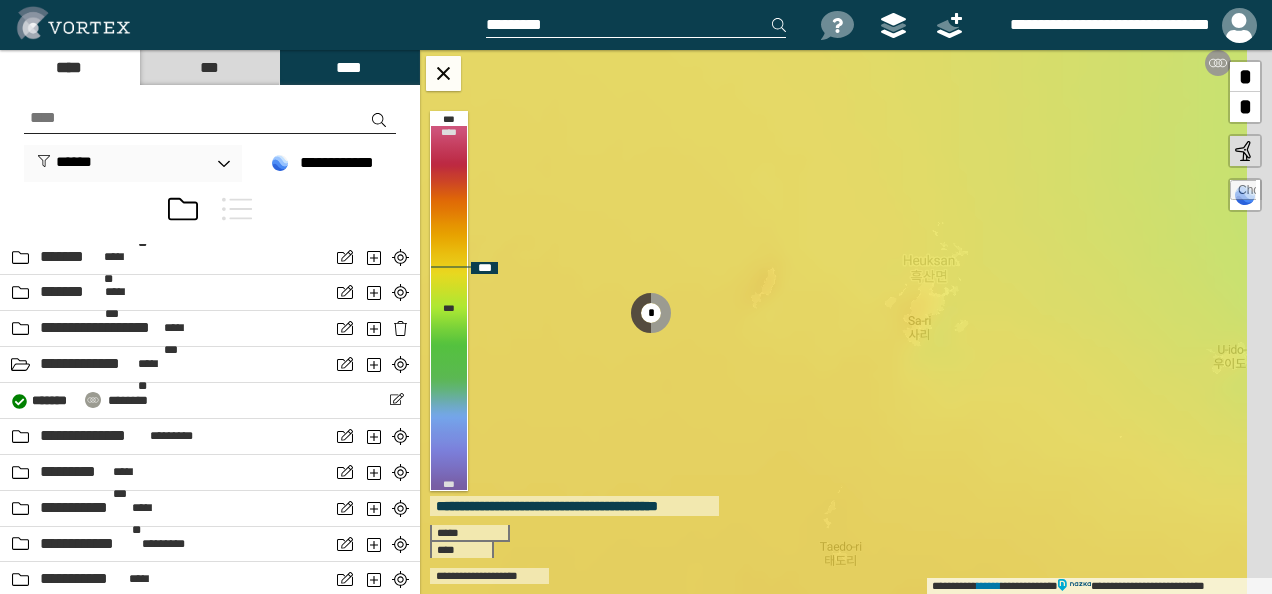drag, startPoint x: 1038, startPoint y: 295, endPoint x: 822, endPoint y: 312, distance: 216.66795 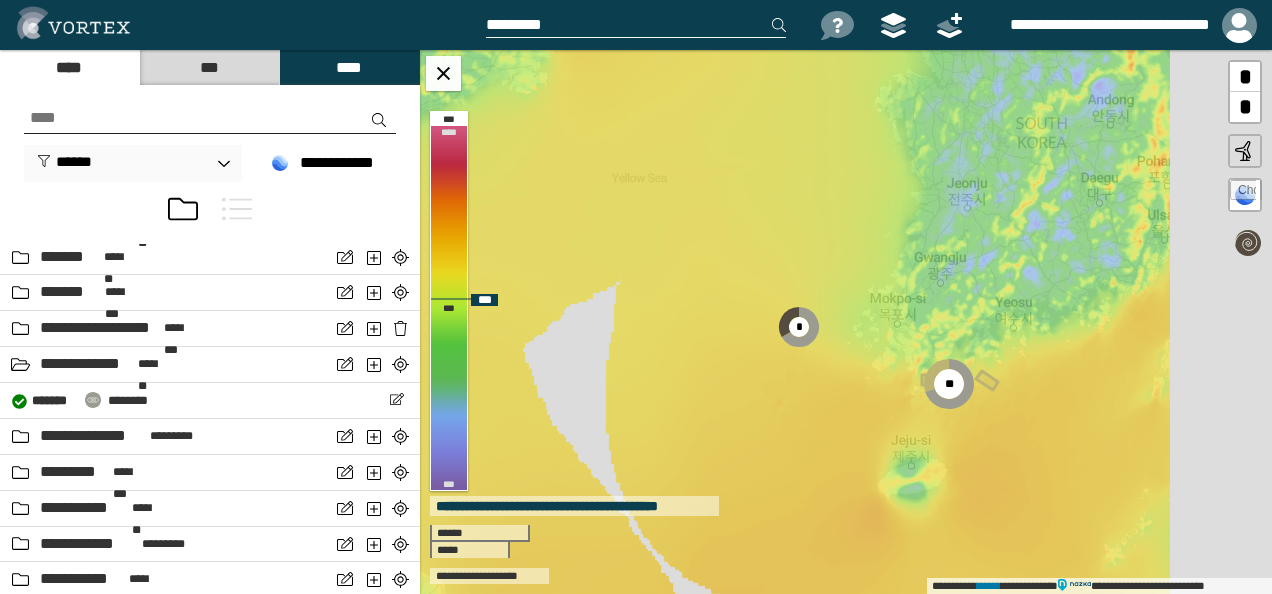 drag, startPoint x: 1014, startPoint y: 298, endPoint x: 879, endPoint y: 338, distance: 140.80128 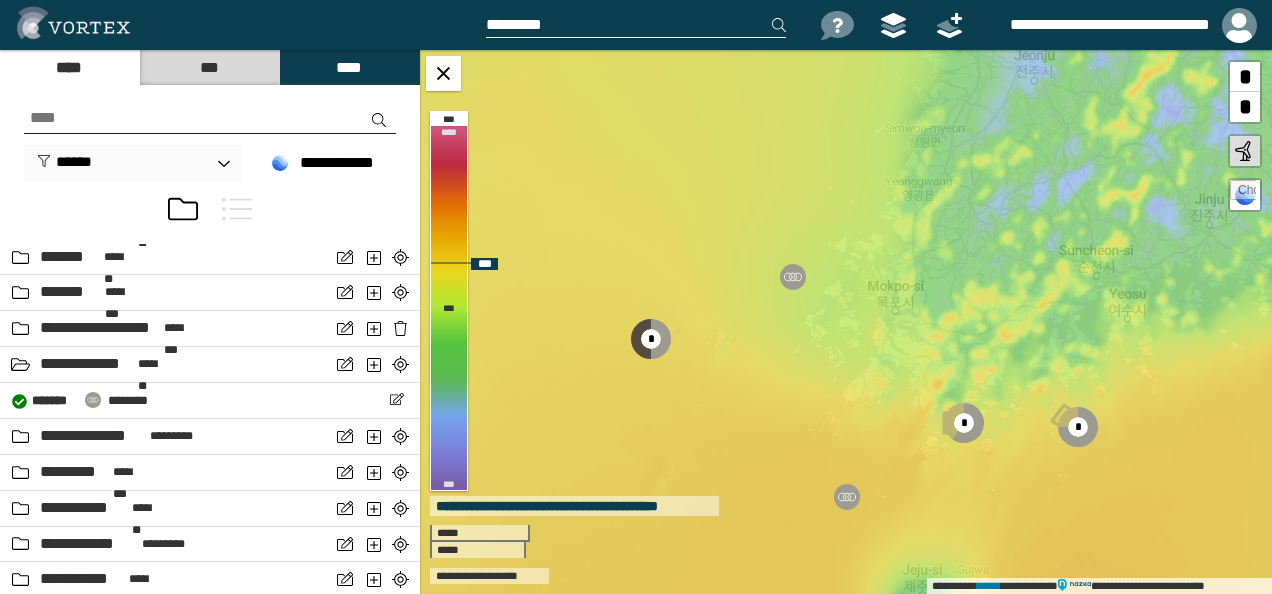 drag, startPoint x: 721, startPoint y: 402, endPoint x: 740, endPoint y: 381, distance: 28.319605 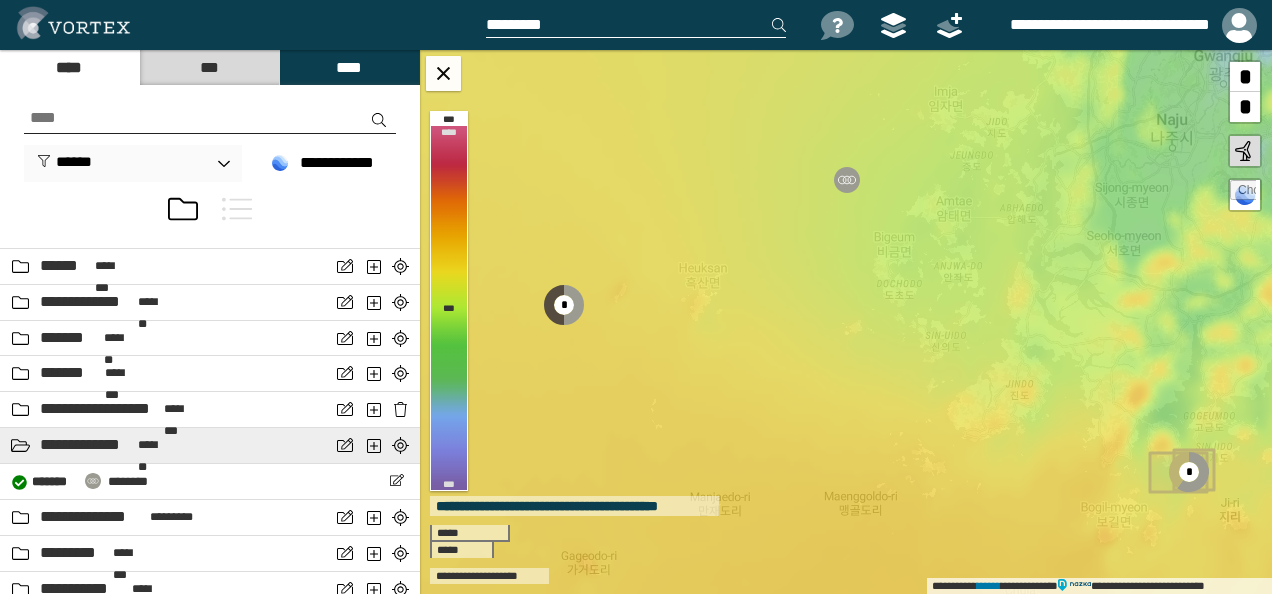 scroll, scrollTop: 1918, scrollLeft: 0, axis: vertical 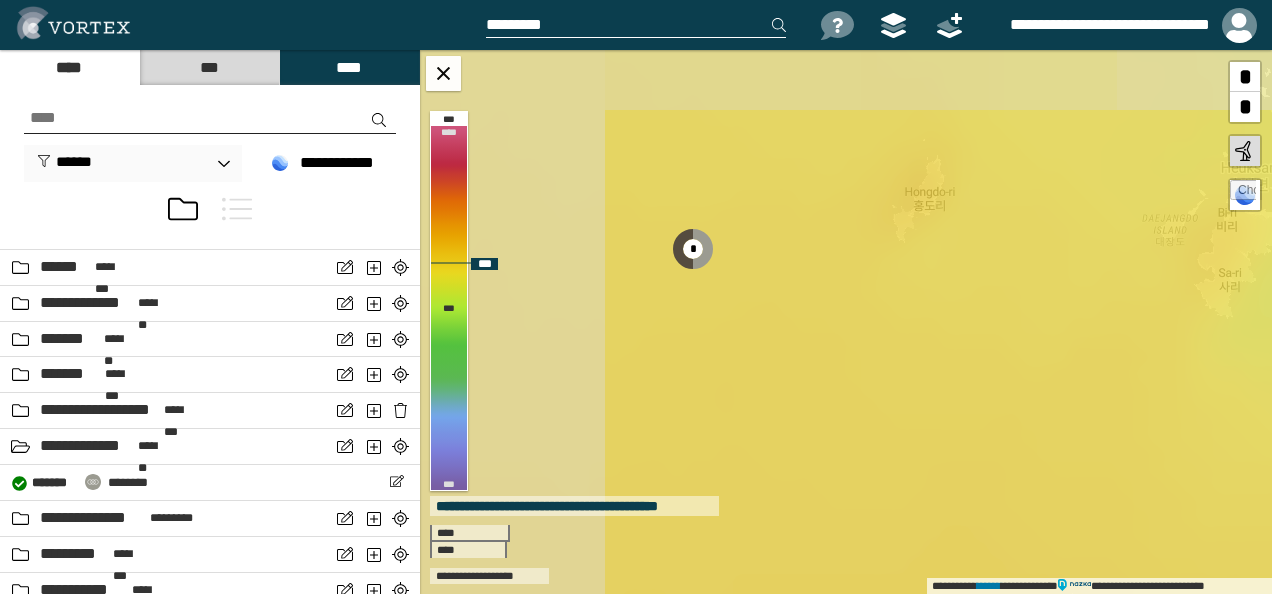 drag, startPoint x: 590, startPoint y: 223, endPoint x: 912, endPoint y: 328, distance: 338.68716 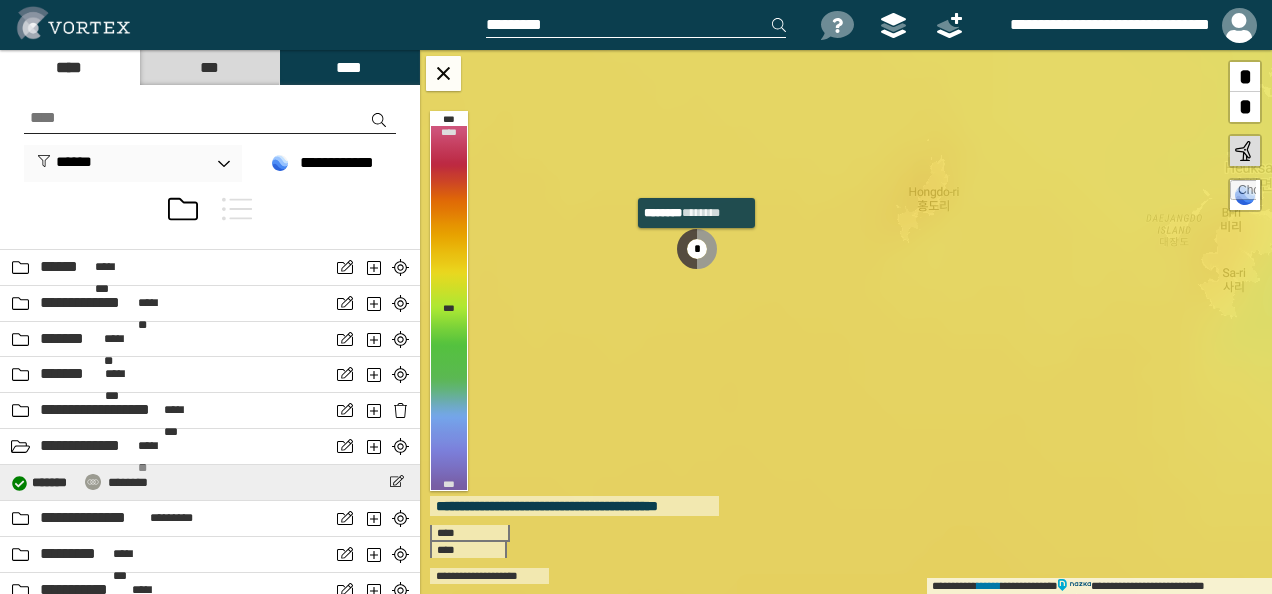 click on "* ******" at bounding box center [54, 483] 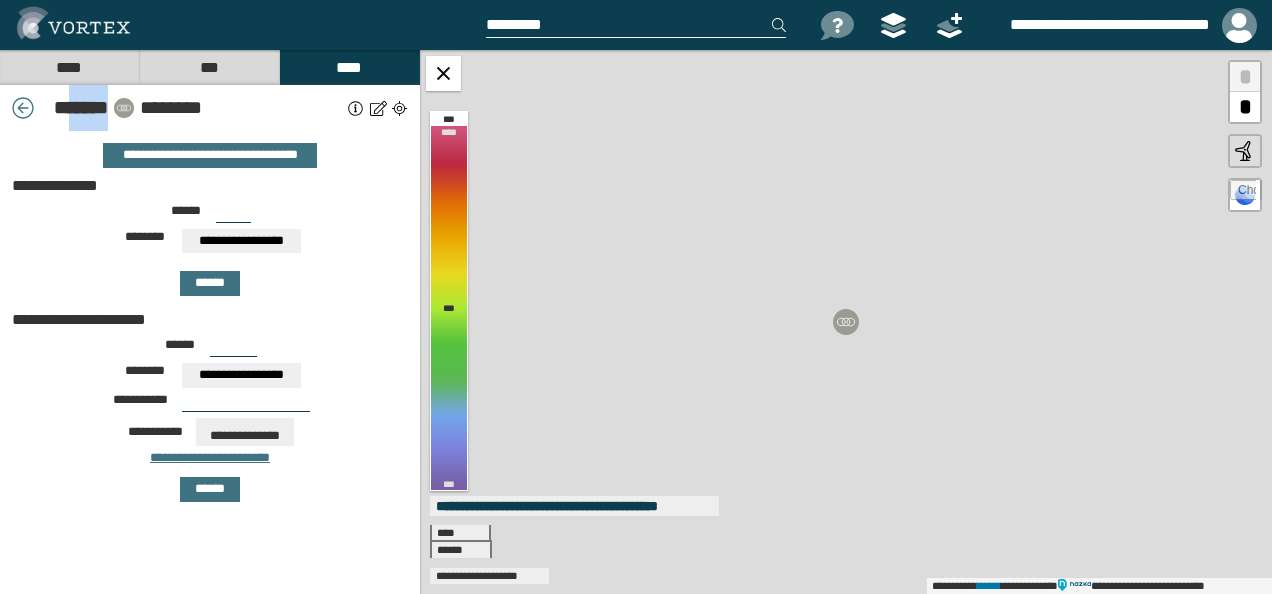 drag, startPoint x: 109, startPoint y: 106, endPoint x: 50, endPoint y: 108, distance: 59.03389 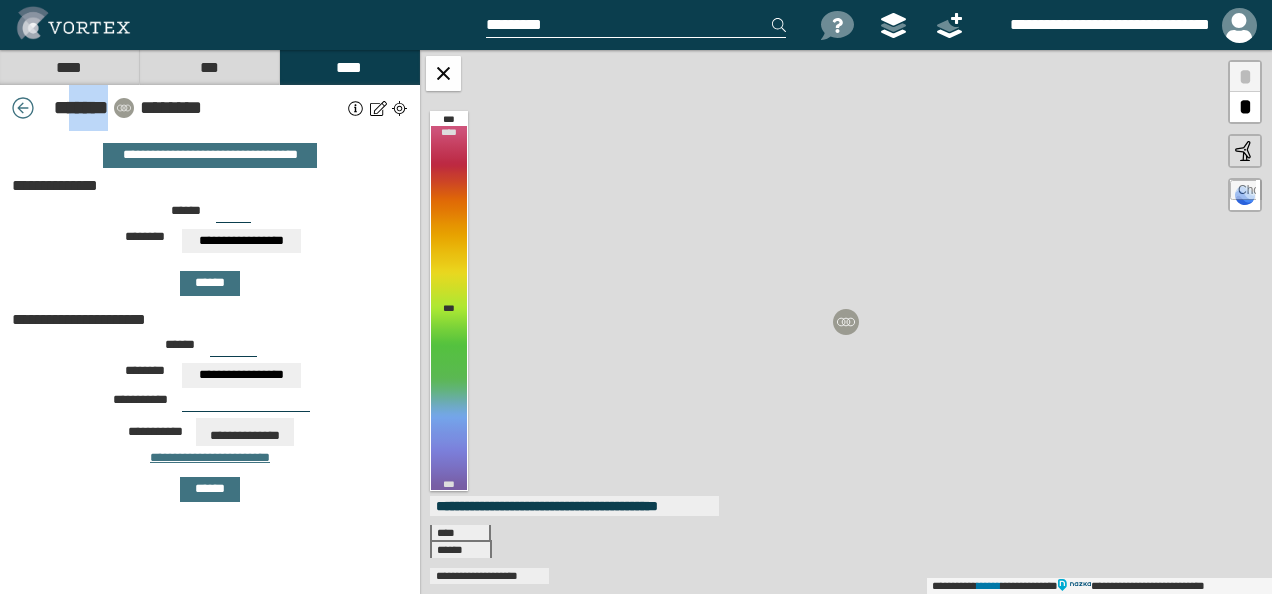 click on "* ******" at bounding box center [77, 108] 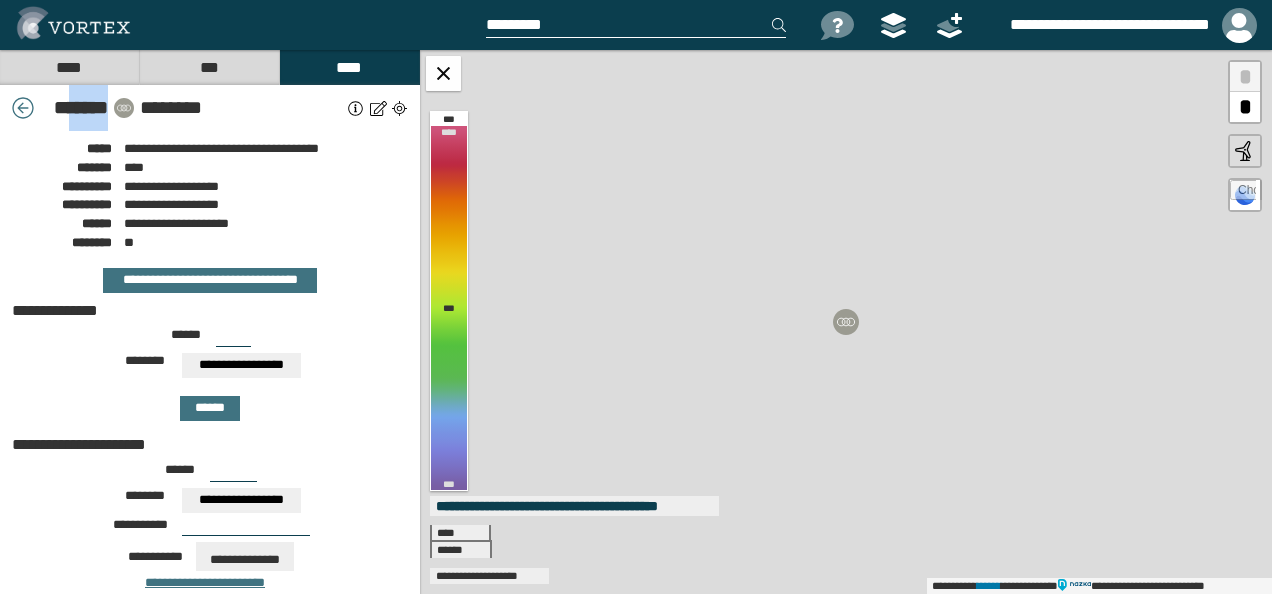 copy on "******" 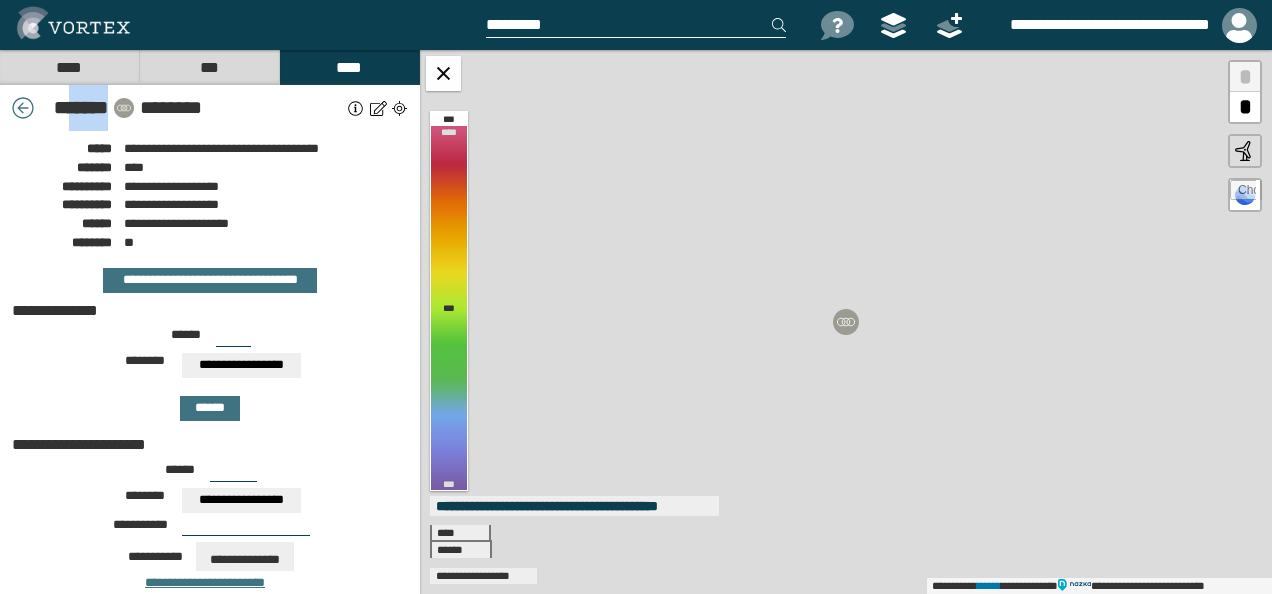 drag, startPoint x: 568, startPoint y: 253, endPoint x: 526, endPoint y: 252, distance: 42.0119 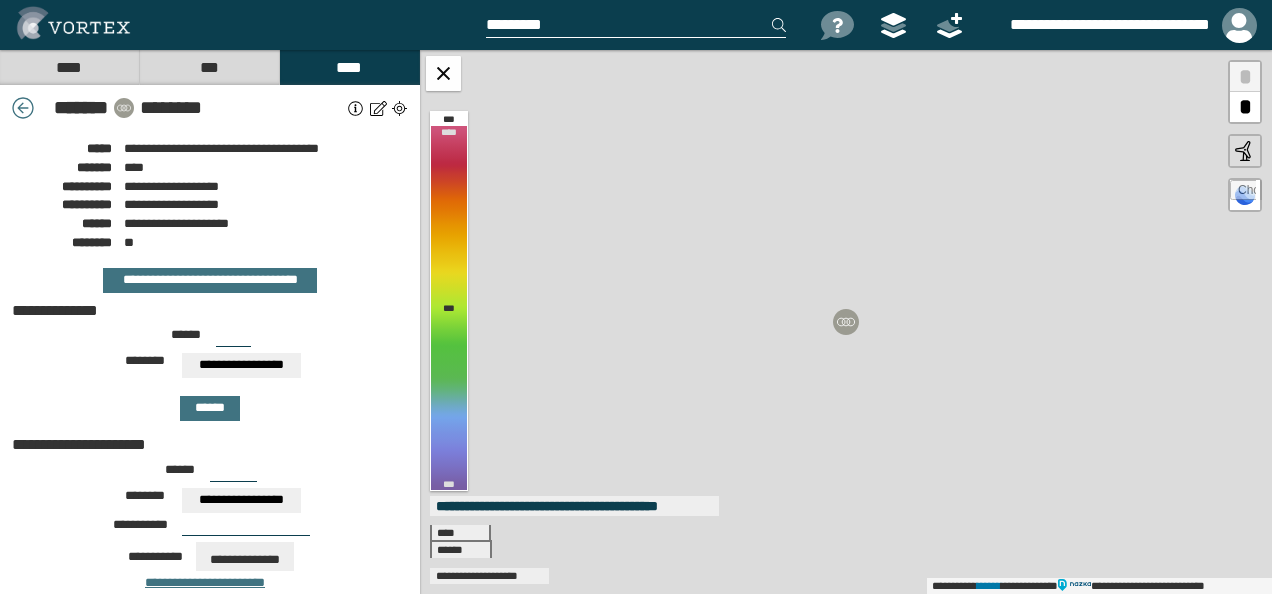 click on "**********" at bounding box center [210, 221] 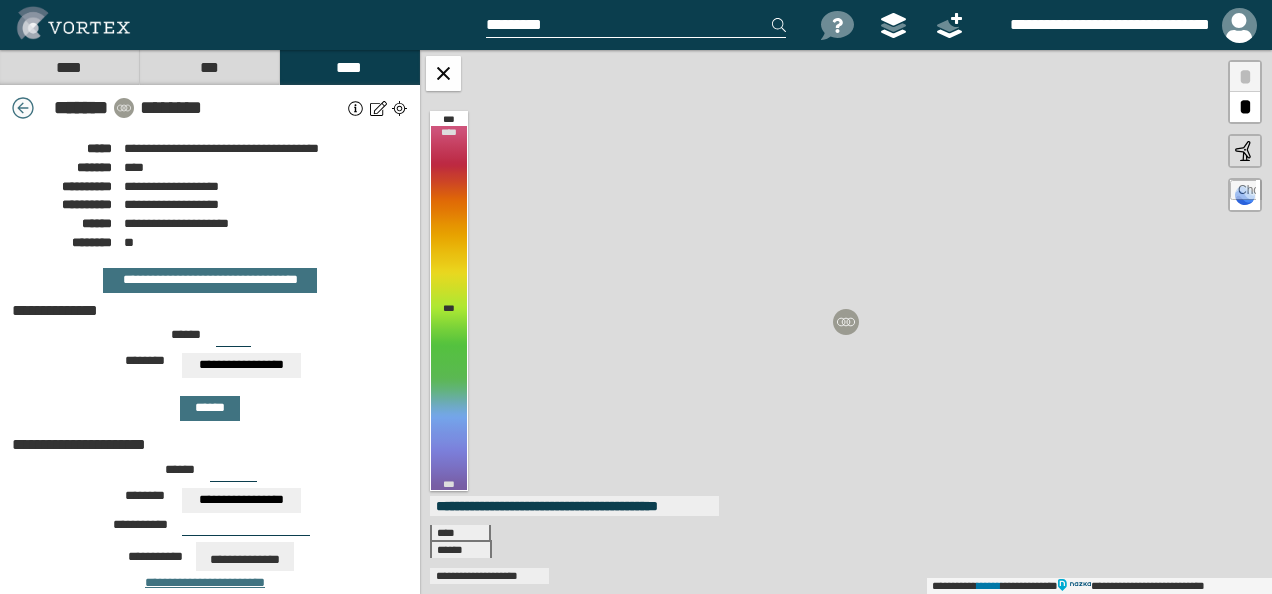click at bounding box center [23, 108] 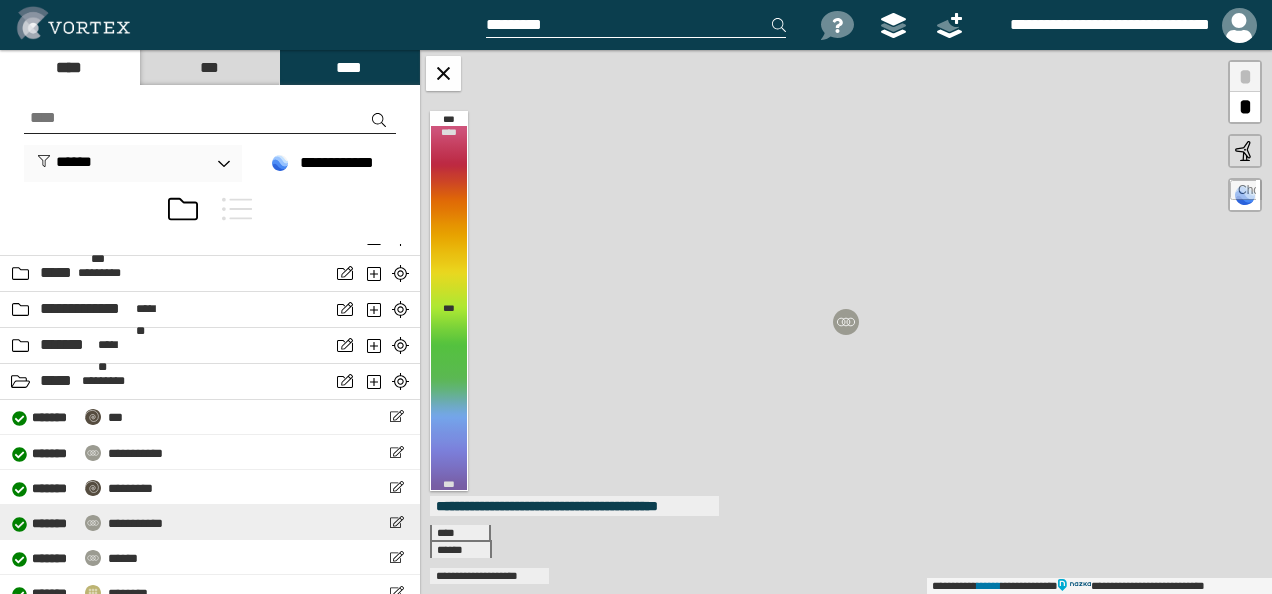 scroll, scrollTop: 1200, scrollLeft: 0, axis: vertical 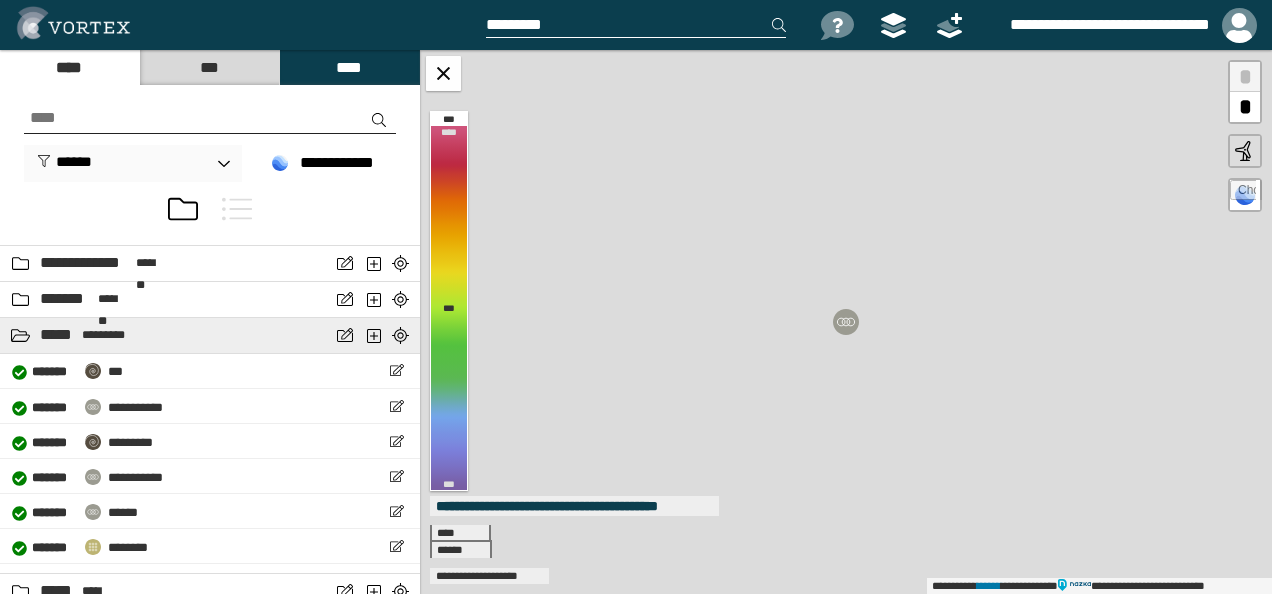 click at bounding box center [20, 335] 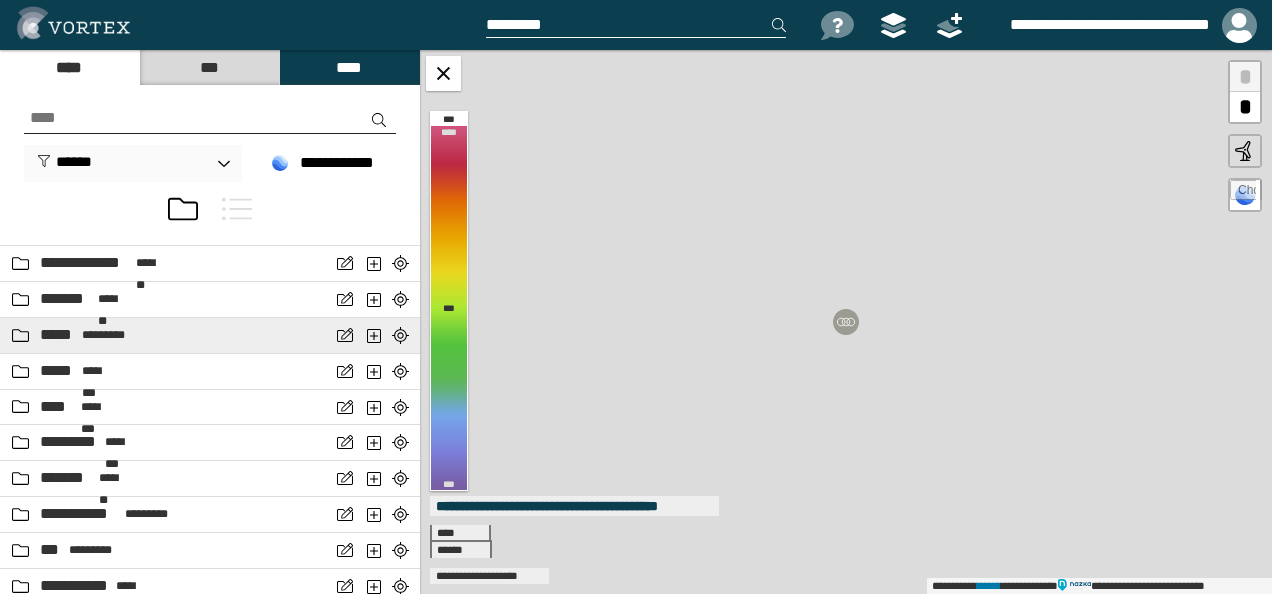click on "*****" at bounding box center [58, 335] 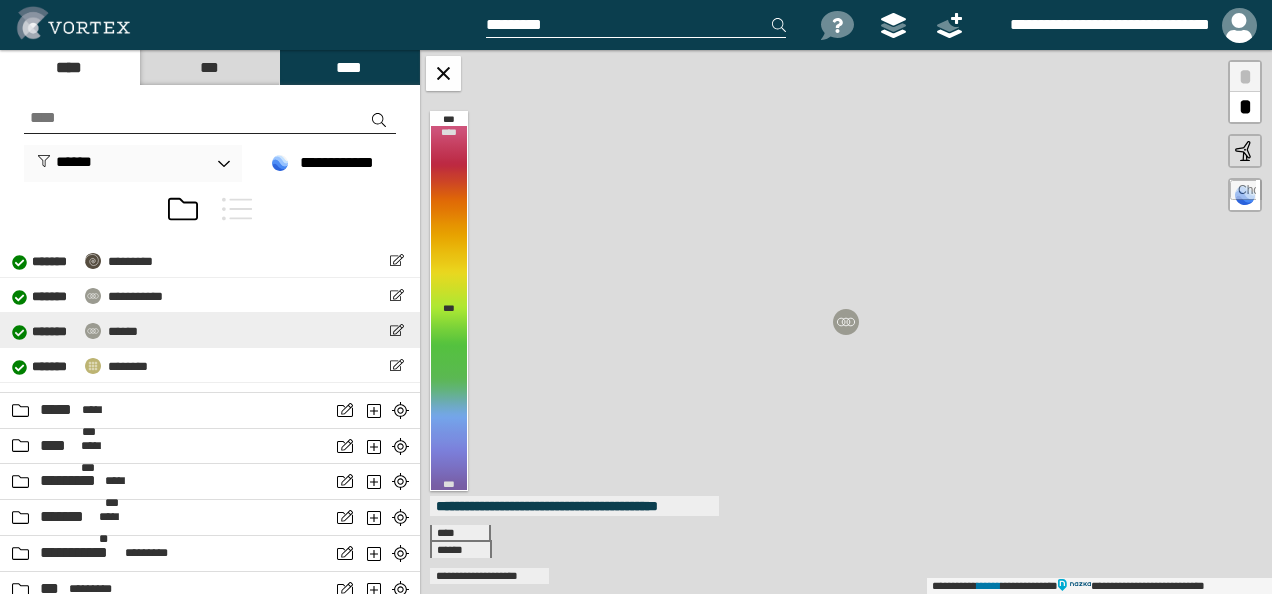 scroll, scrollTop: 1400, scrollLeft: 0, axis: vertical 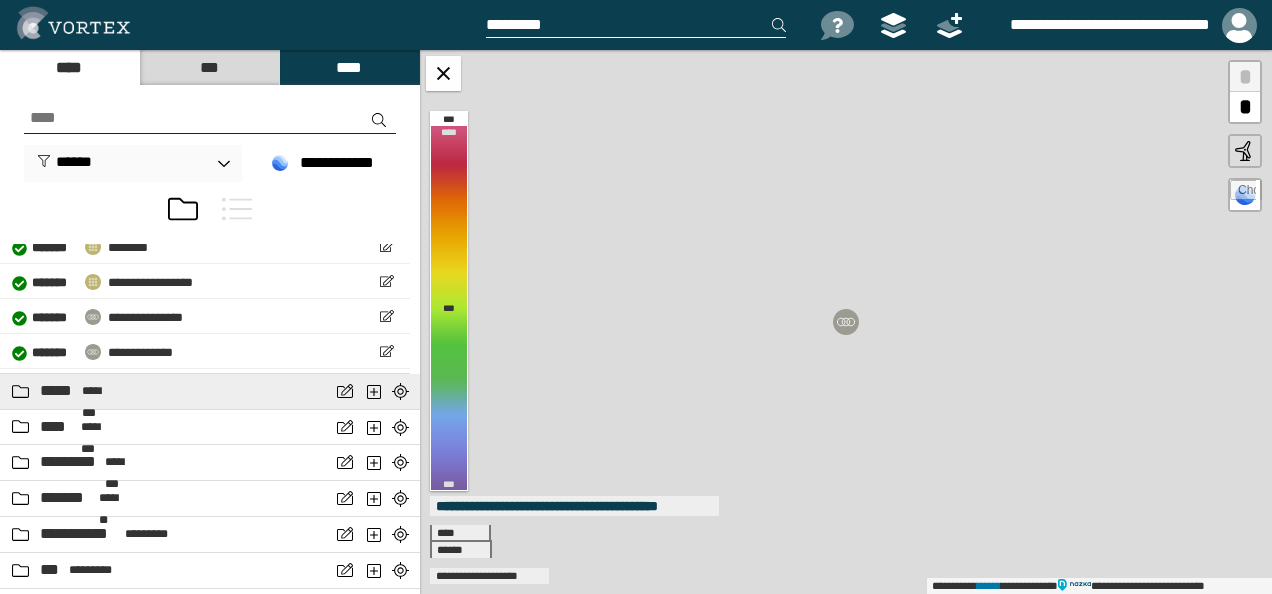 click on "*****" at bounding box center (58, 391) 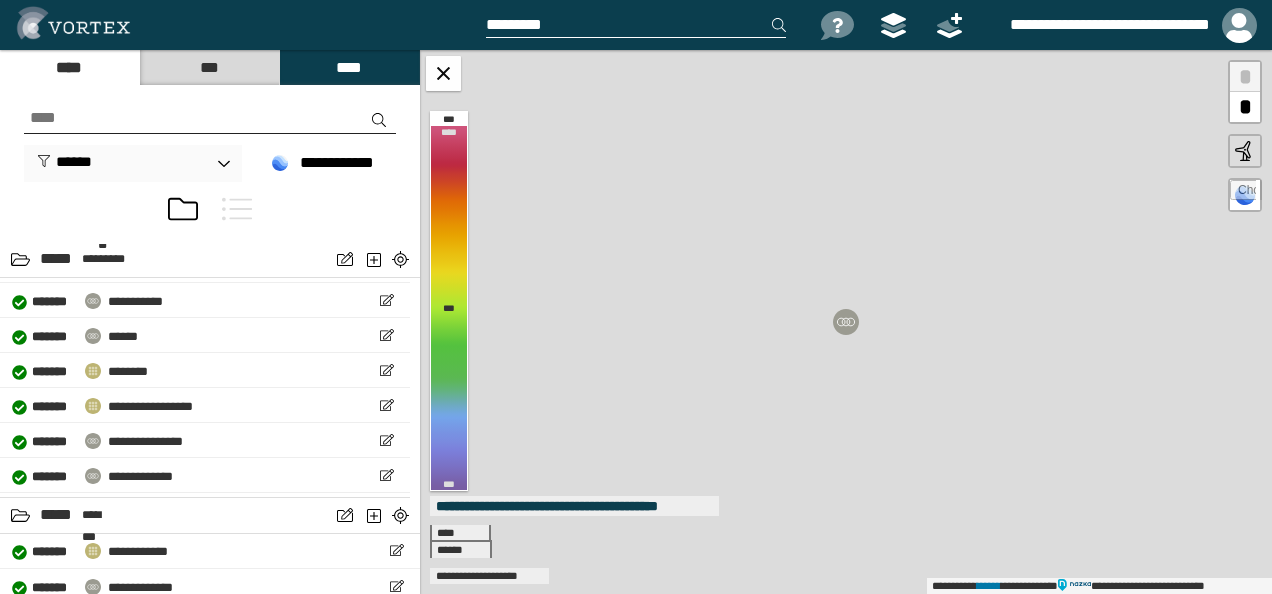 scroll, scrollTop: 1200, scrollLeft: 0, axis: vertical 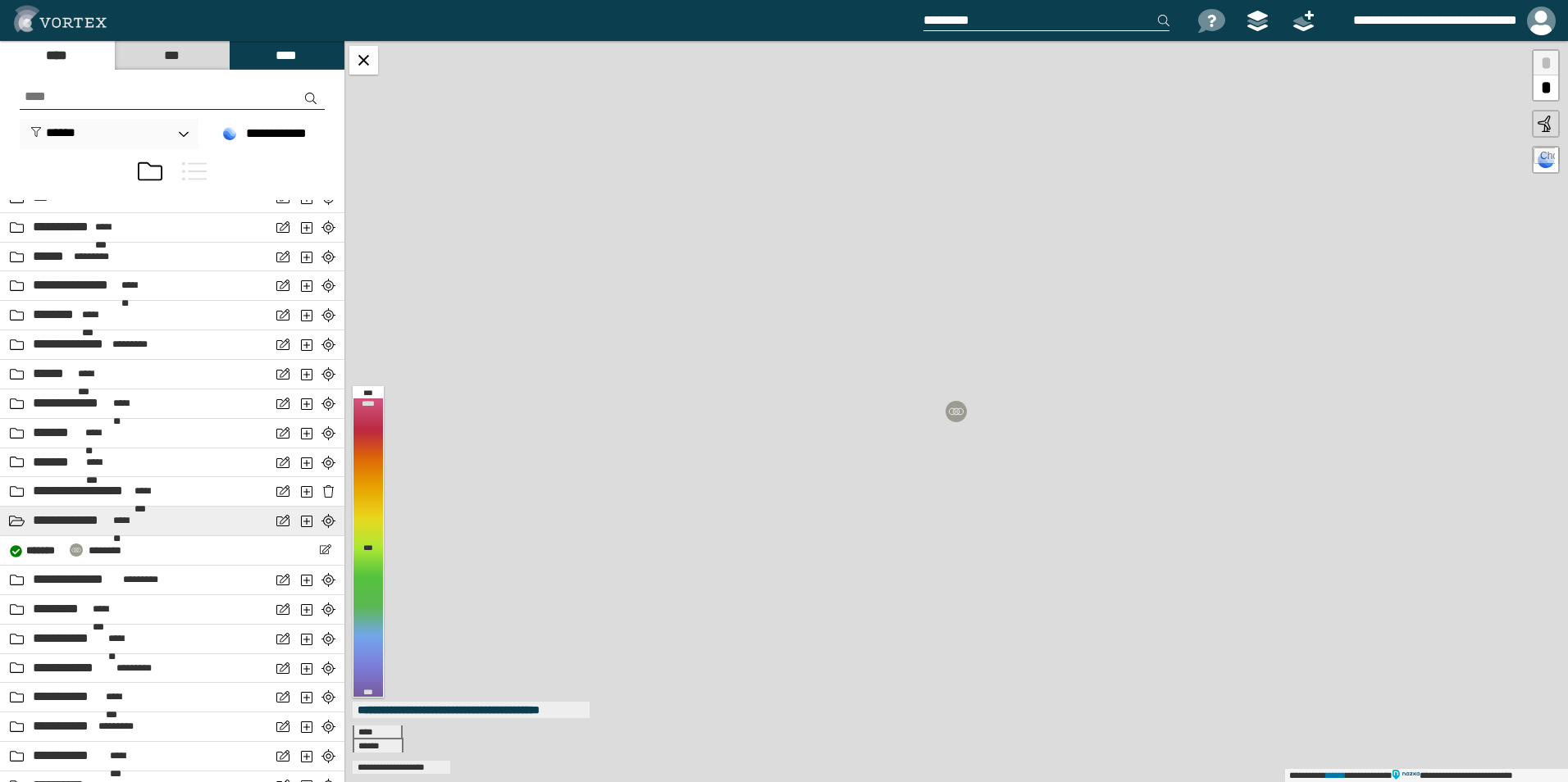 click on "**********" at bounding box center (71, 521) 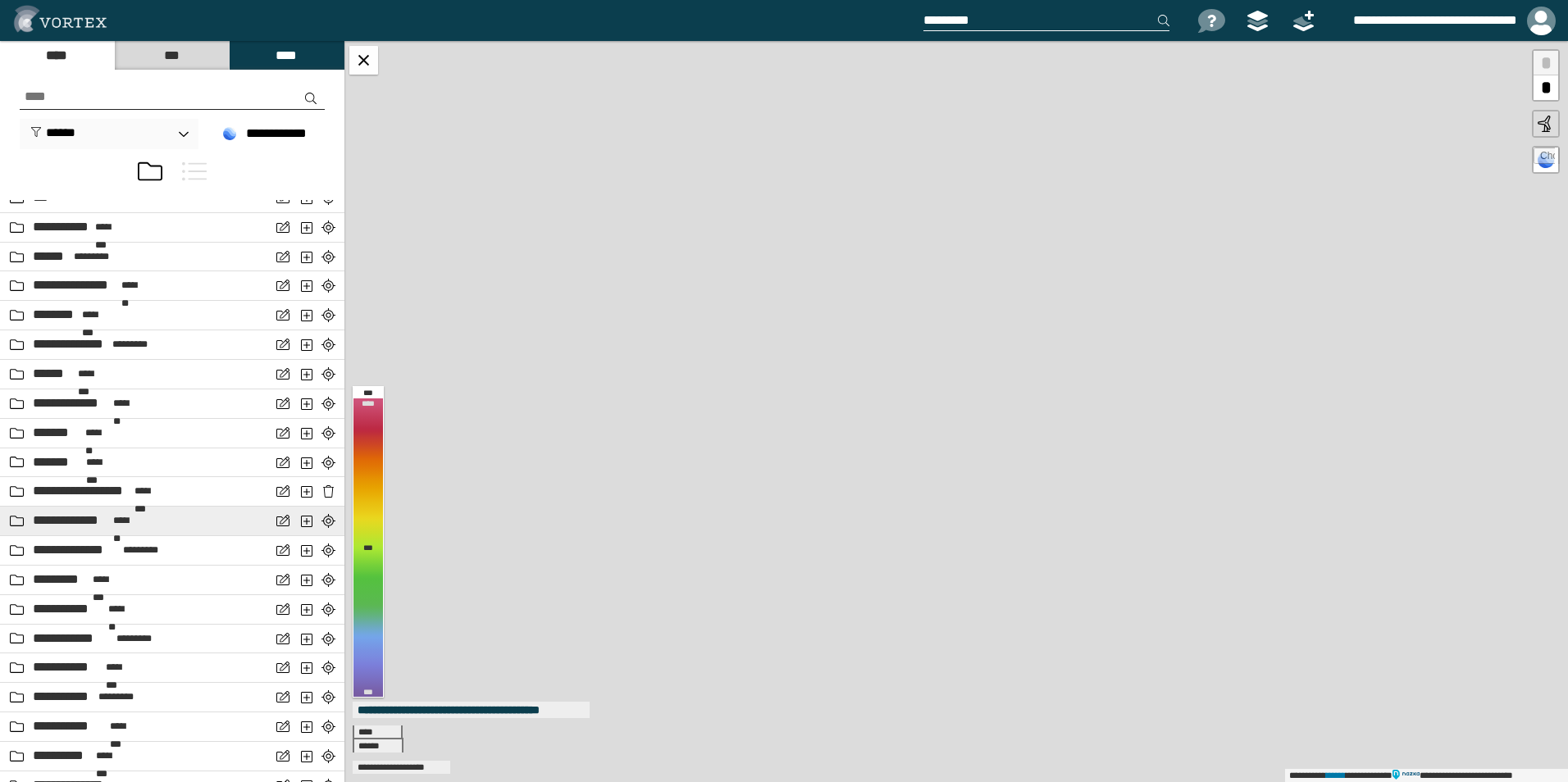 click on "**********" at bounding box center [71, 521] 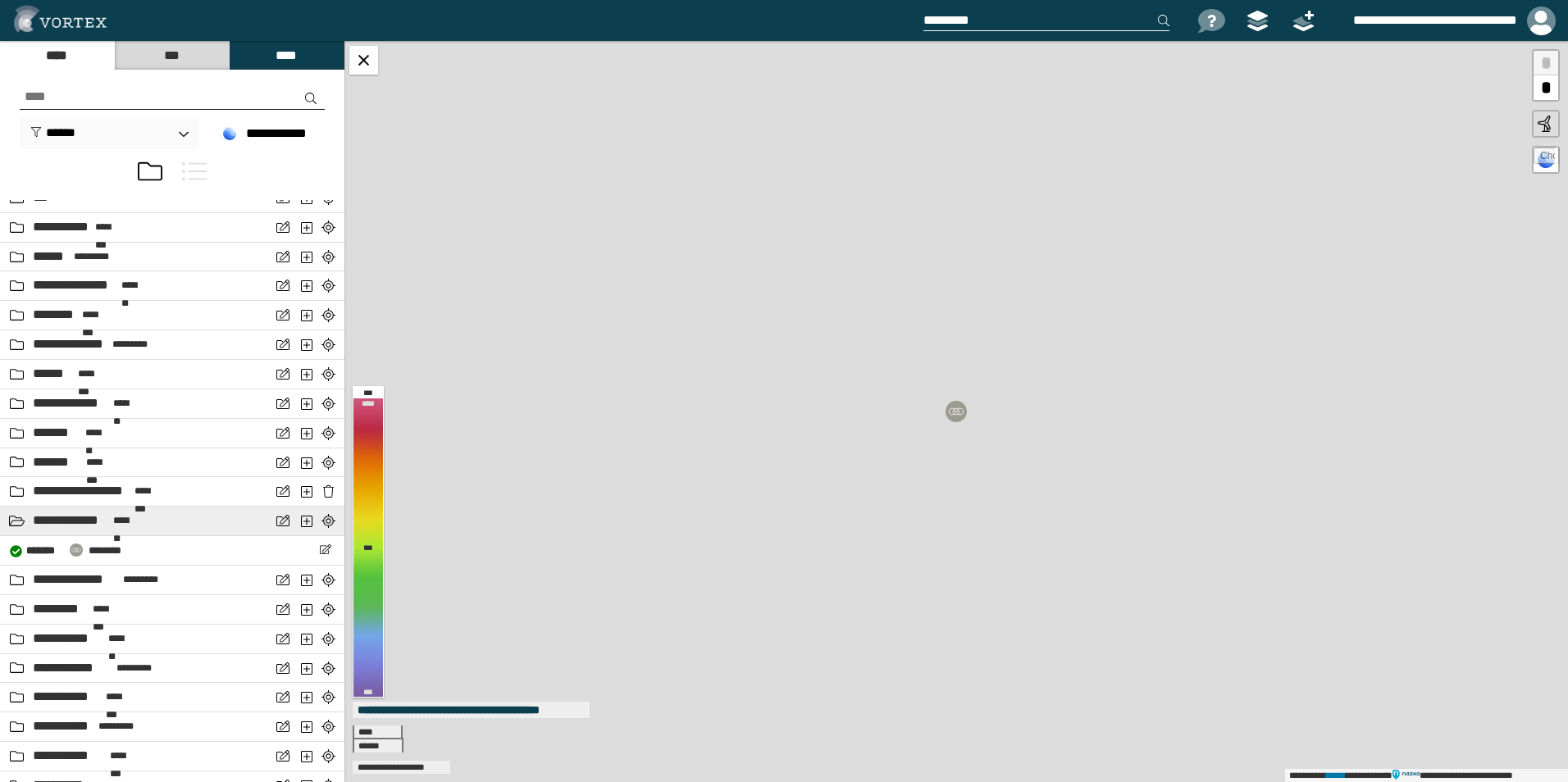 click on "**********" at bounding box center (71, 521) 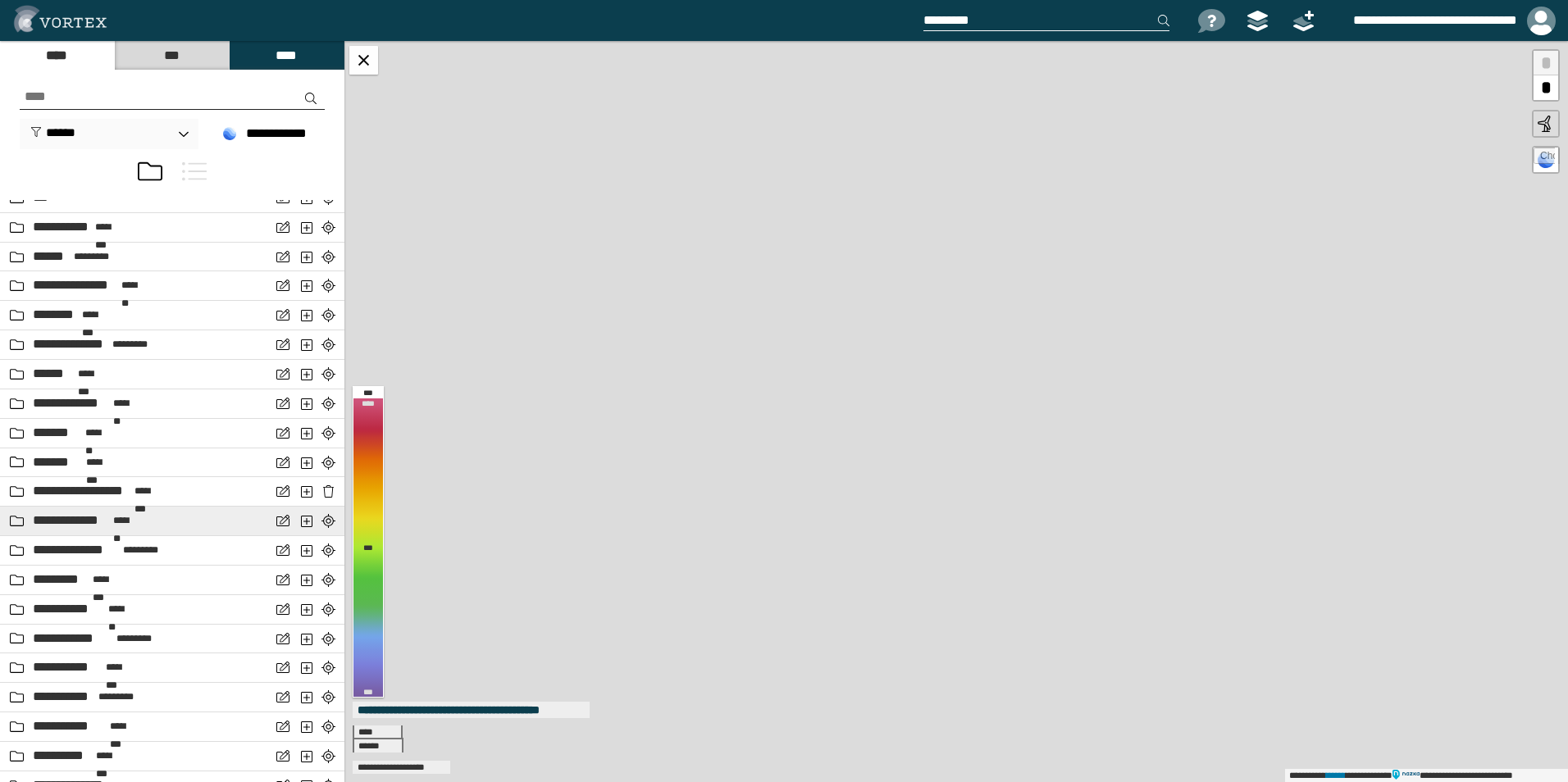click on "**********" at bounding box center [71, 521] 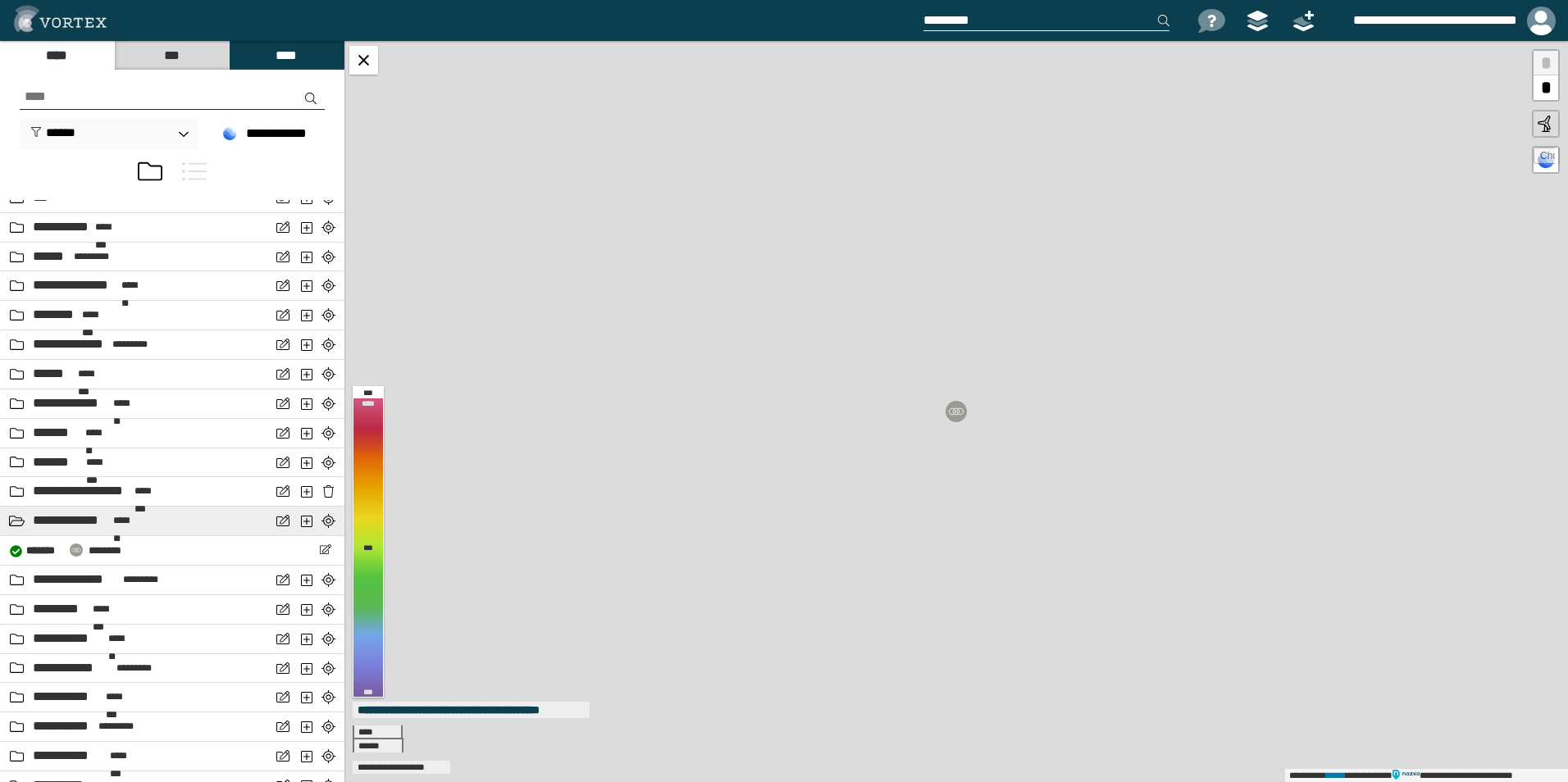 click at bounding box center (16, 521) 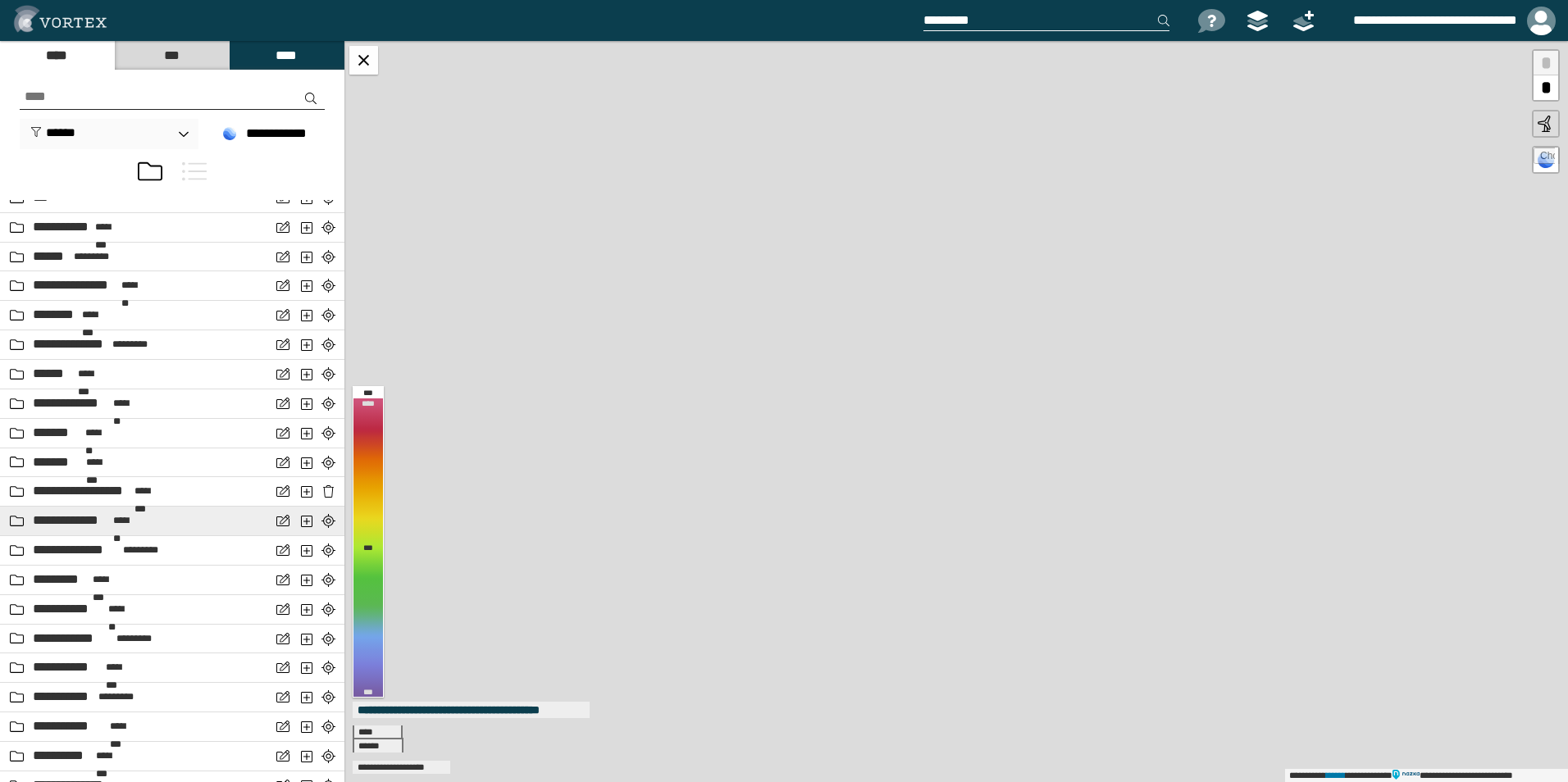 click on "**********" at bounding box center (71, 521) 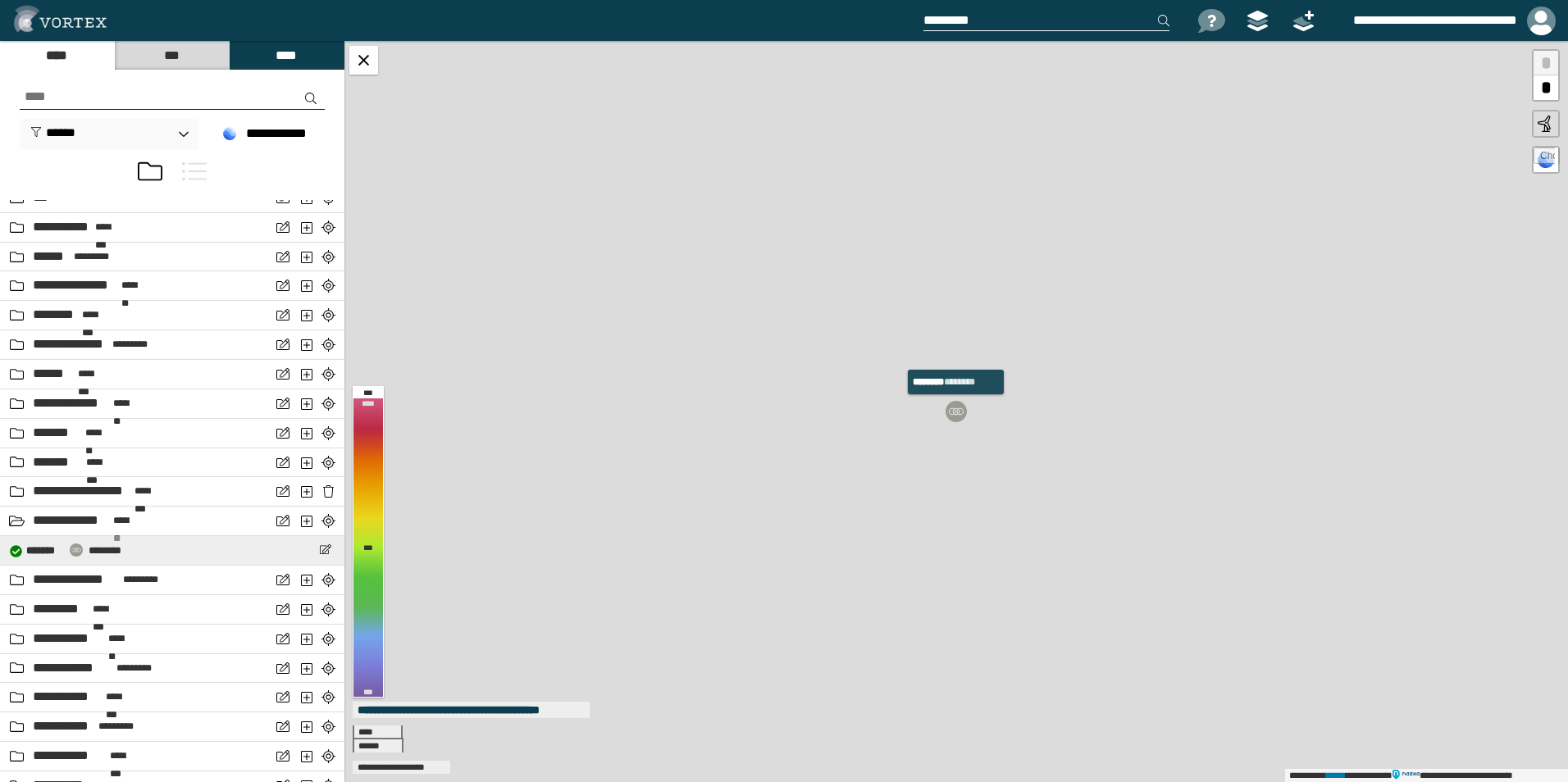 click on "* ******" at bounding box center [44, 551] 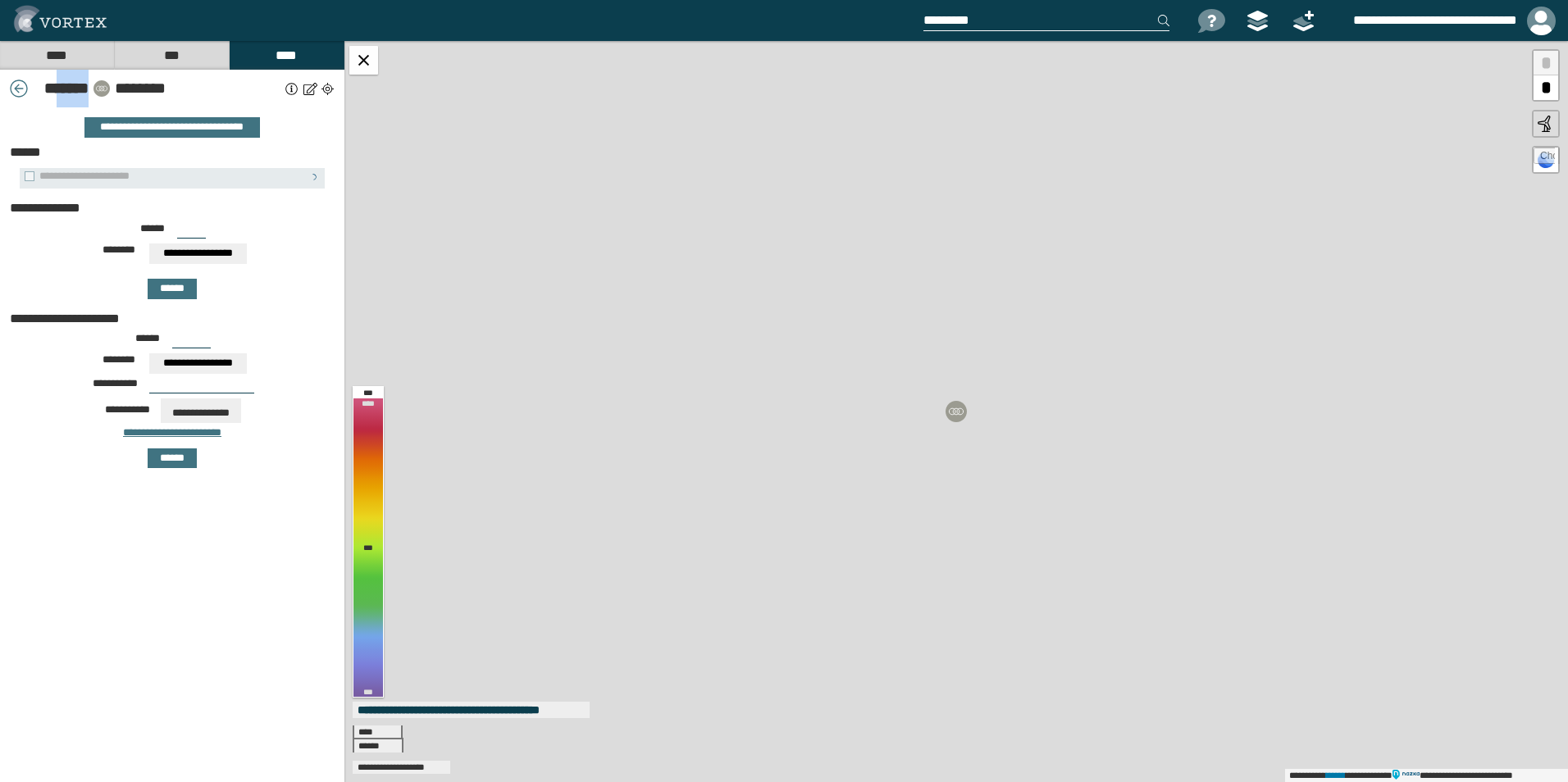 drag, startPoint x: 88, startPoint y: 82, endPoint x: 42, endPoint y: 86, distance: 46.17359 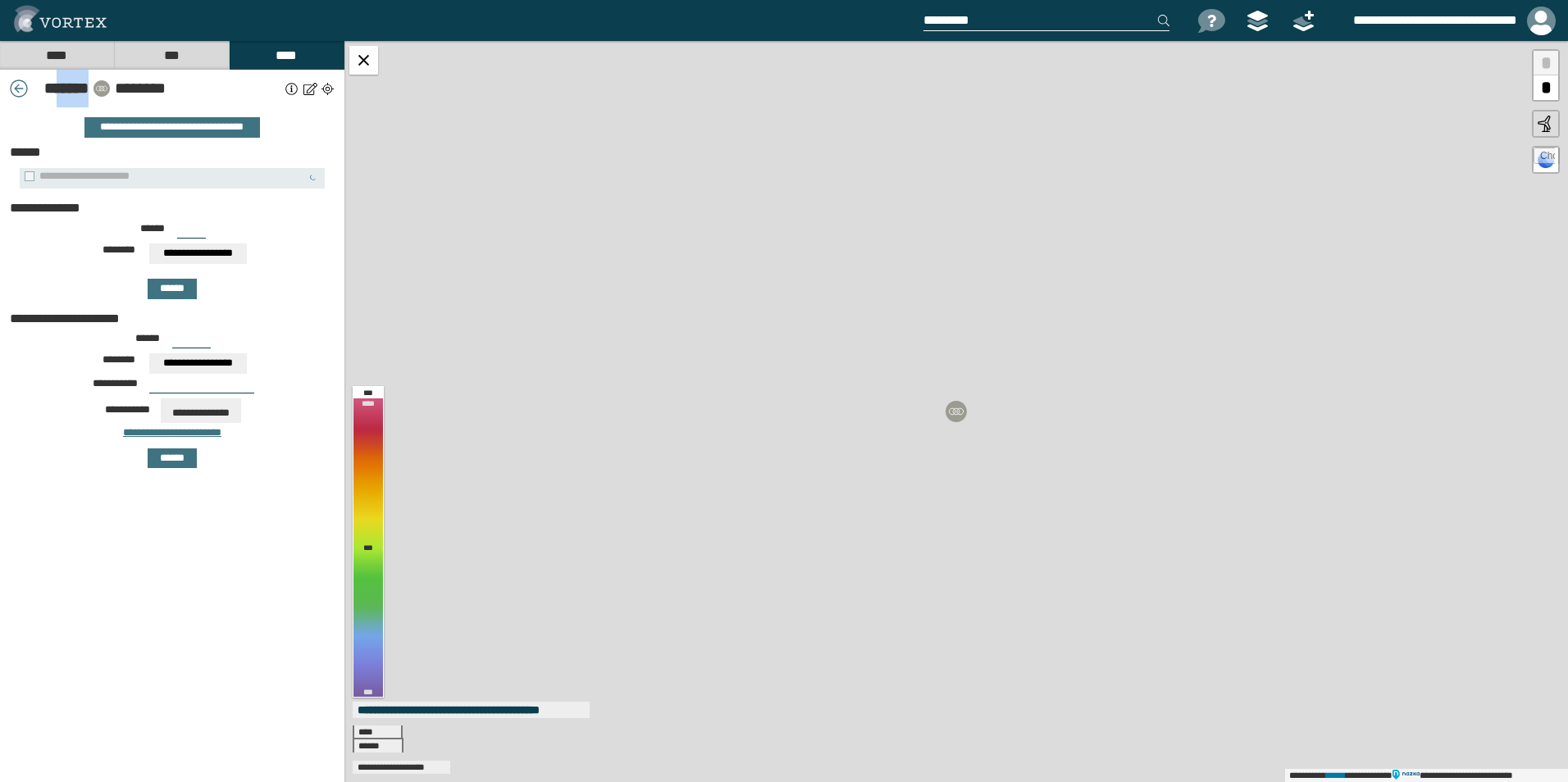 click on "* ******" at bounding box center (63, 89) 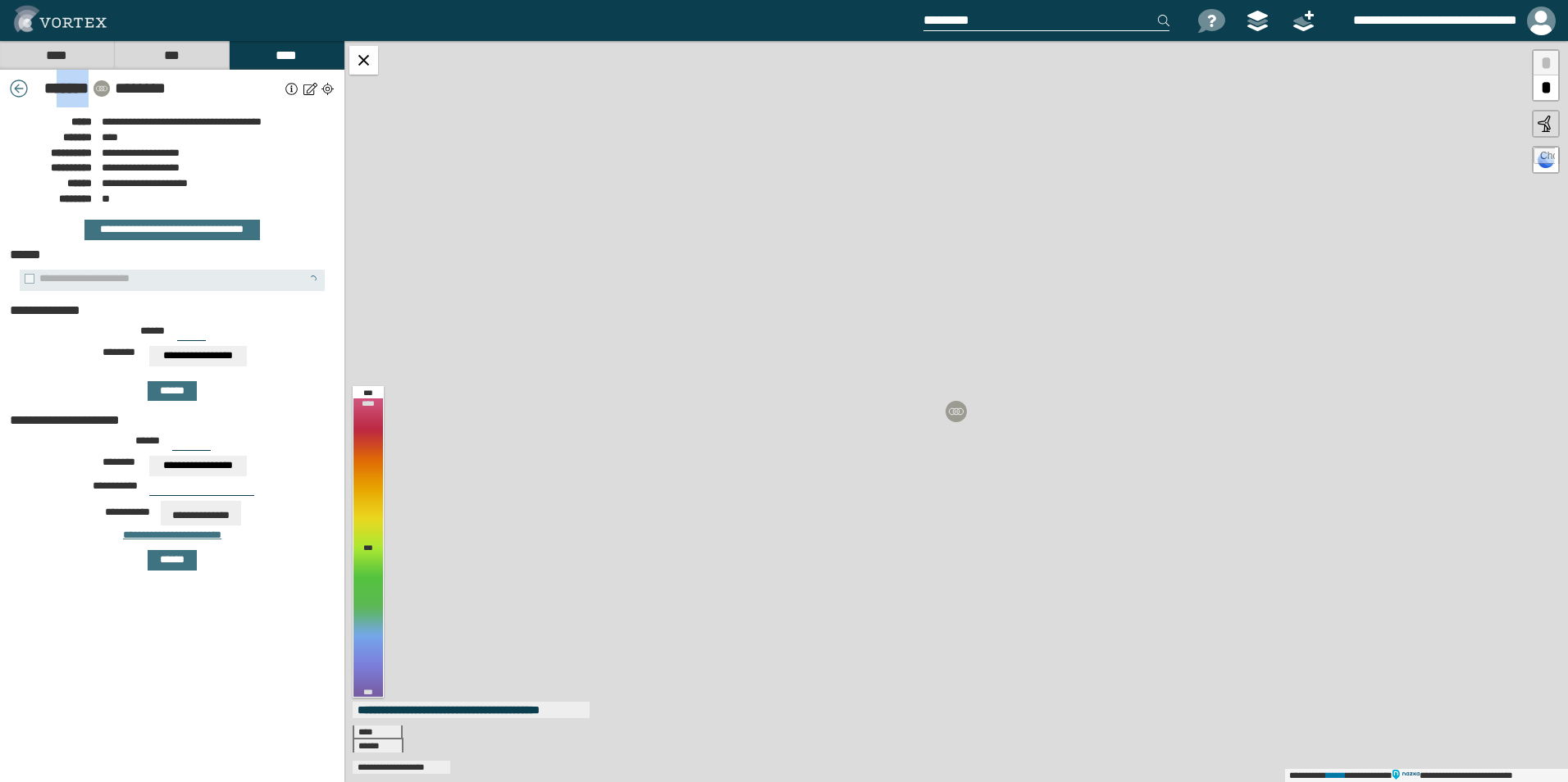 copy on "******" 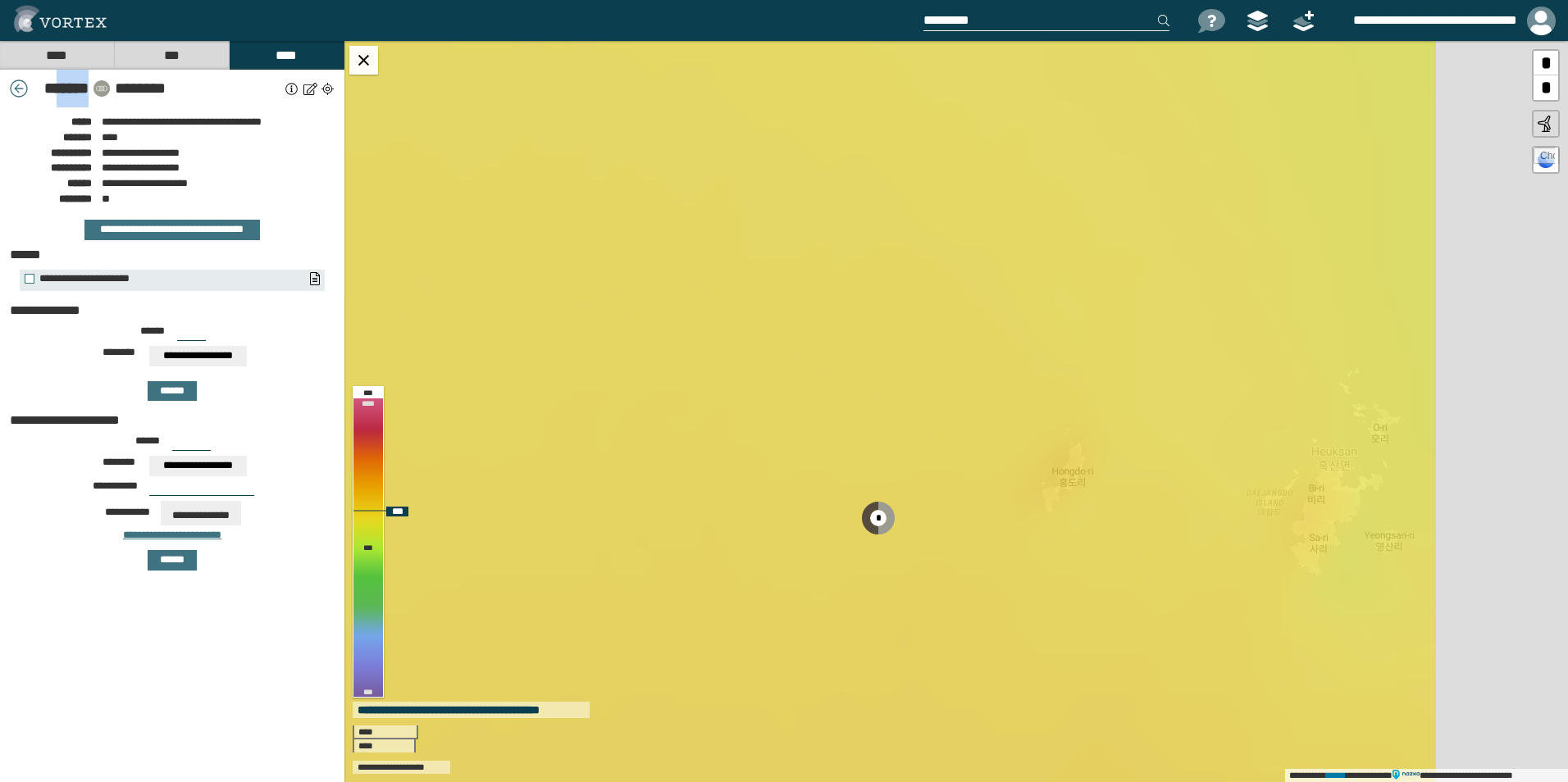 drag, startPoint x: 1324, startPoint y: 566, endPoint x: 961, endPoint y: 560, distance: 363.0496 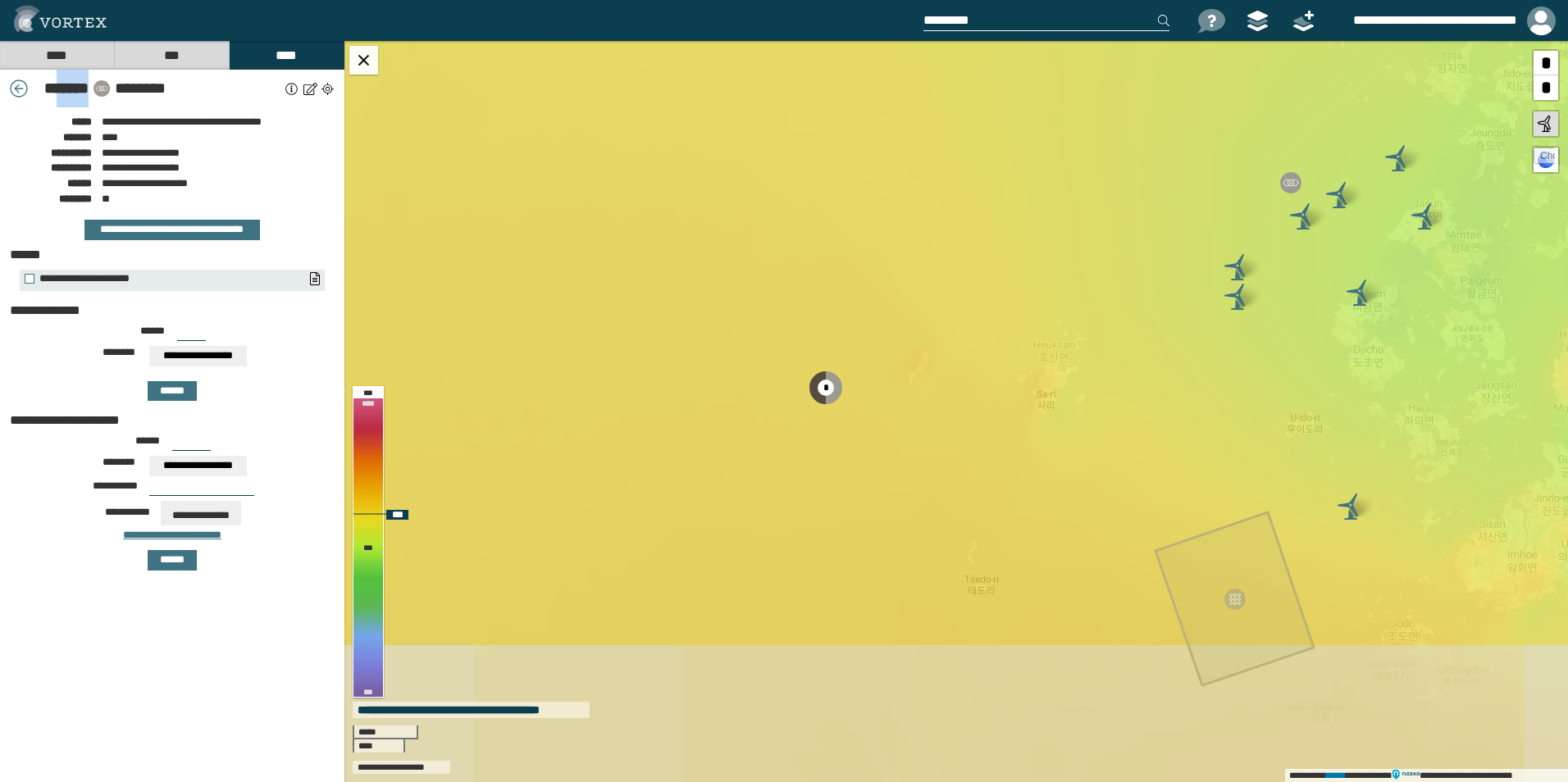 drag, startPoint x: 1069, startPoint y: 626, endPoint x: 1060, endPoint y: 484, distance: 142.28493 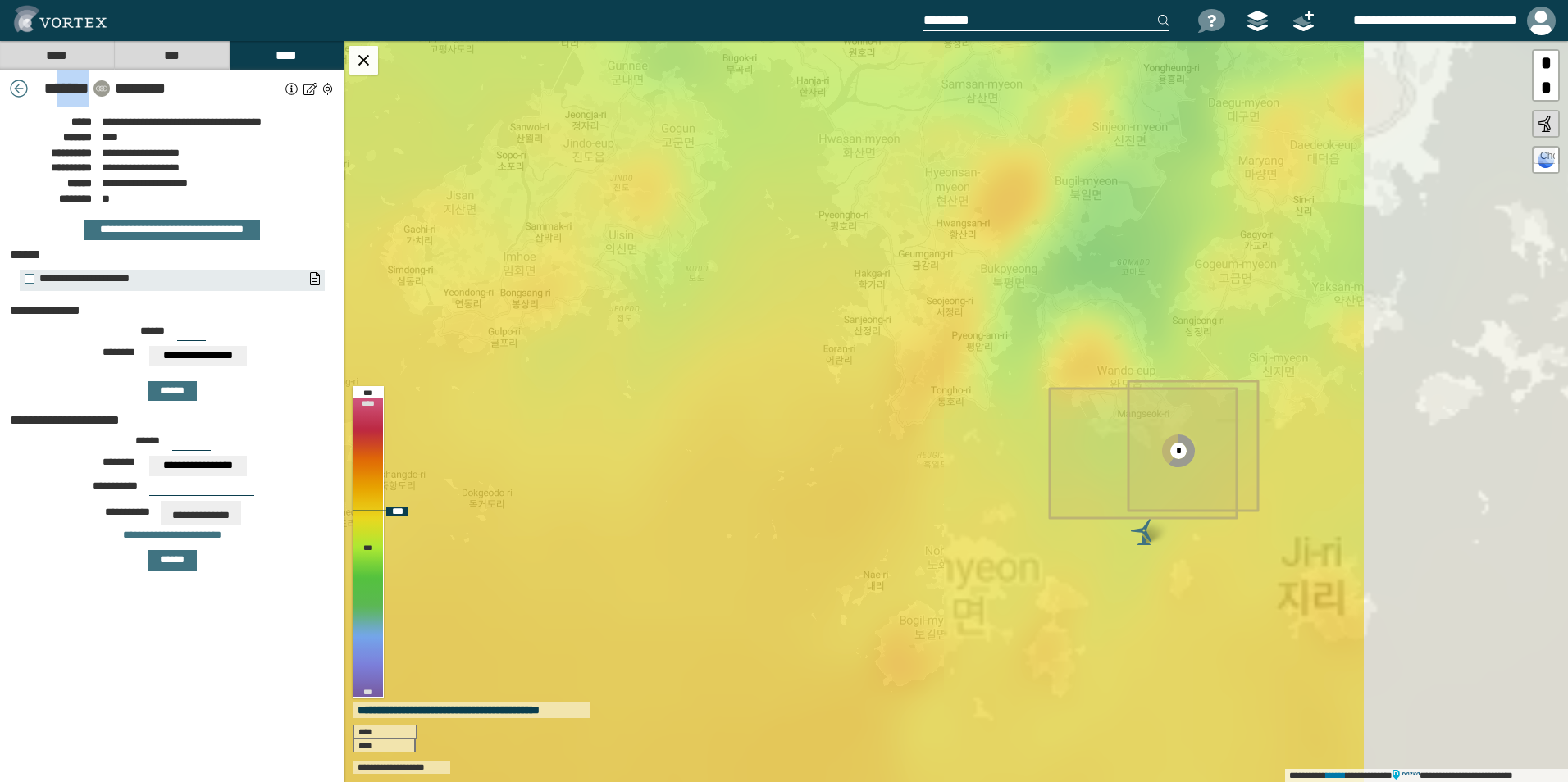 drag, startPoint x: 1400, startPoint y: 688, endPoint x: 1005, endPoint y: 612, distance: 402.24495 